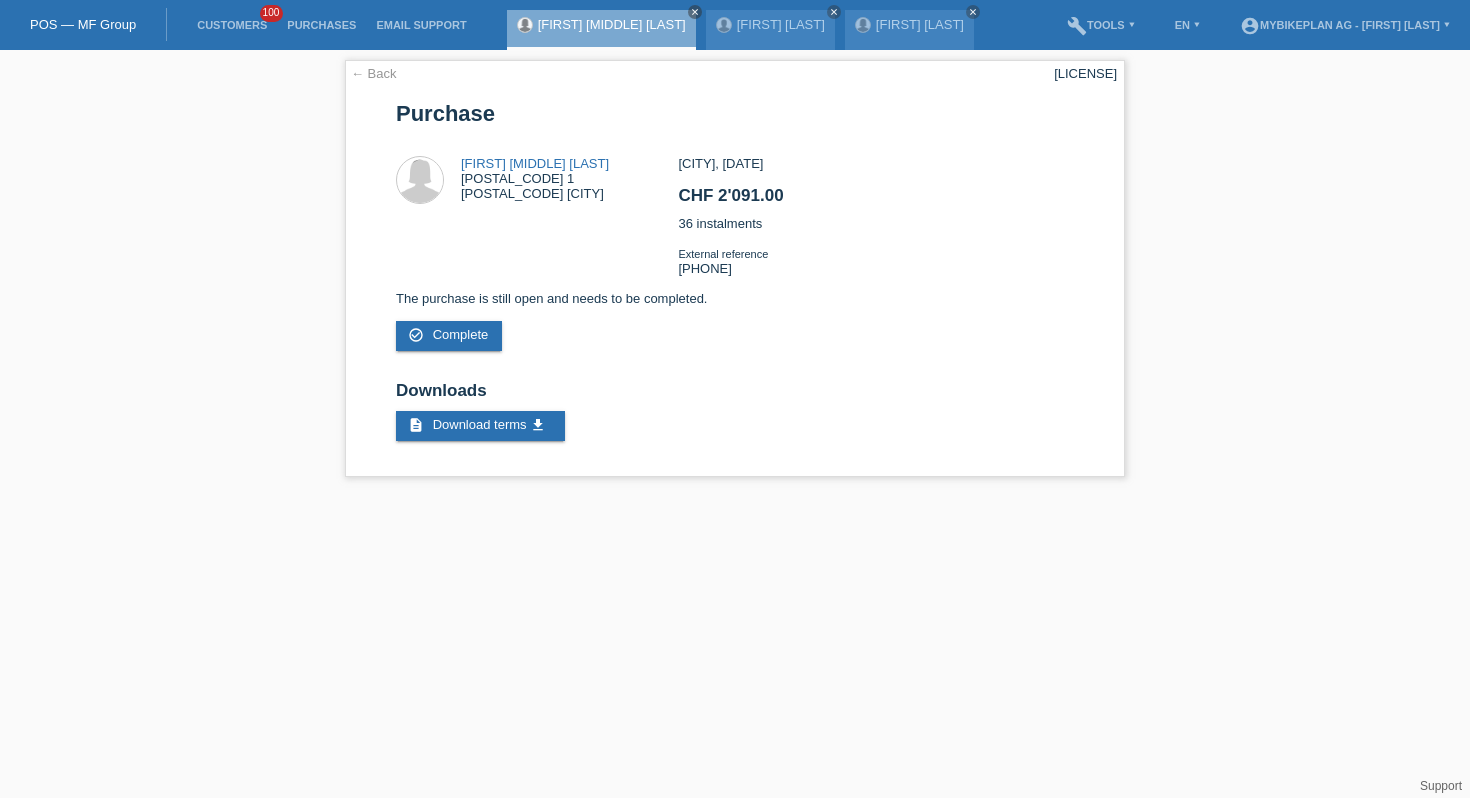 scroll, scrollTop: 0, scrollLeft: 0, axis: both 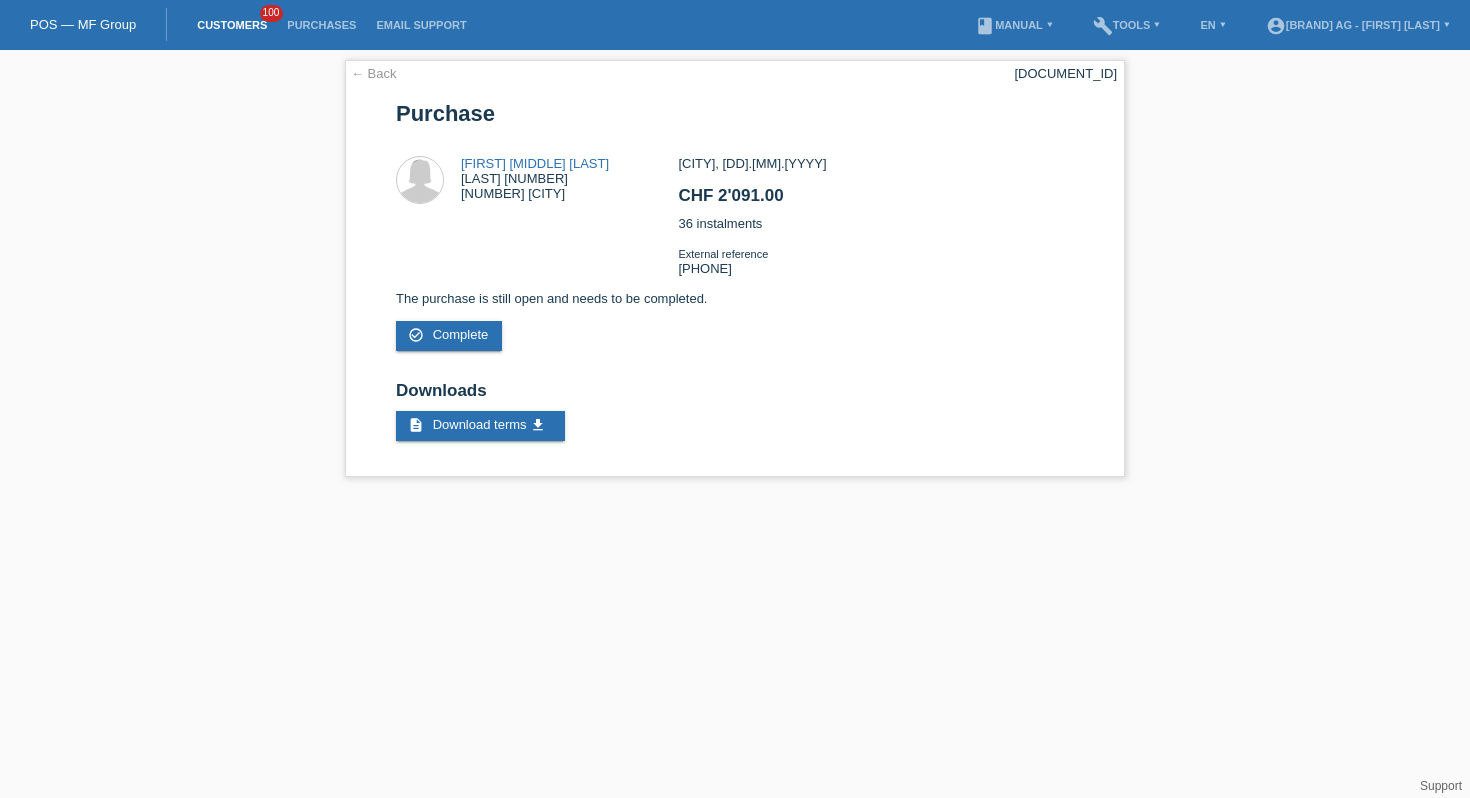 click on "Customers" at bounding box center [232, 25] 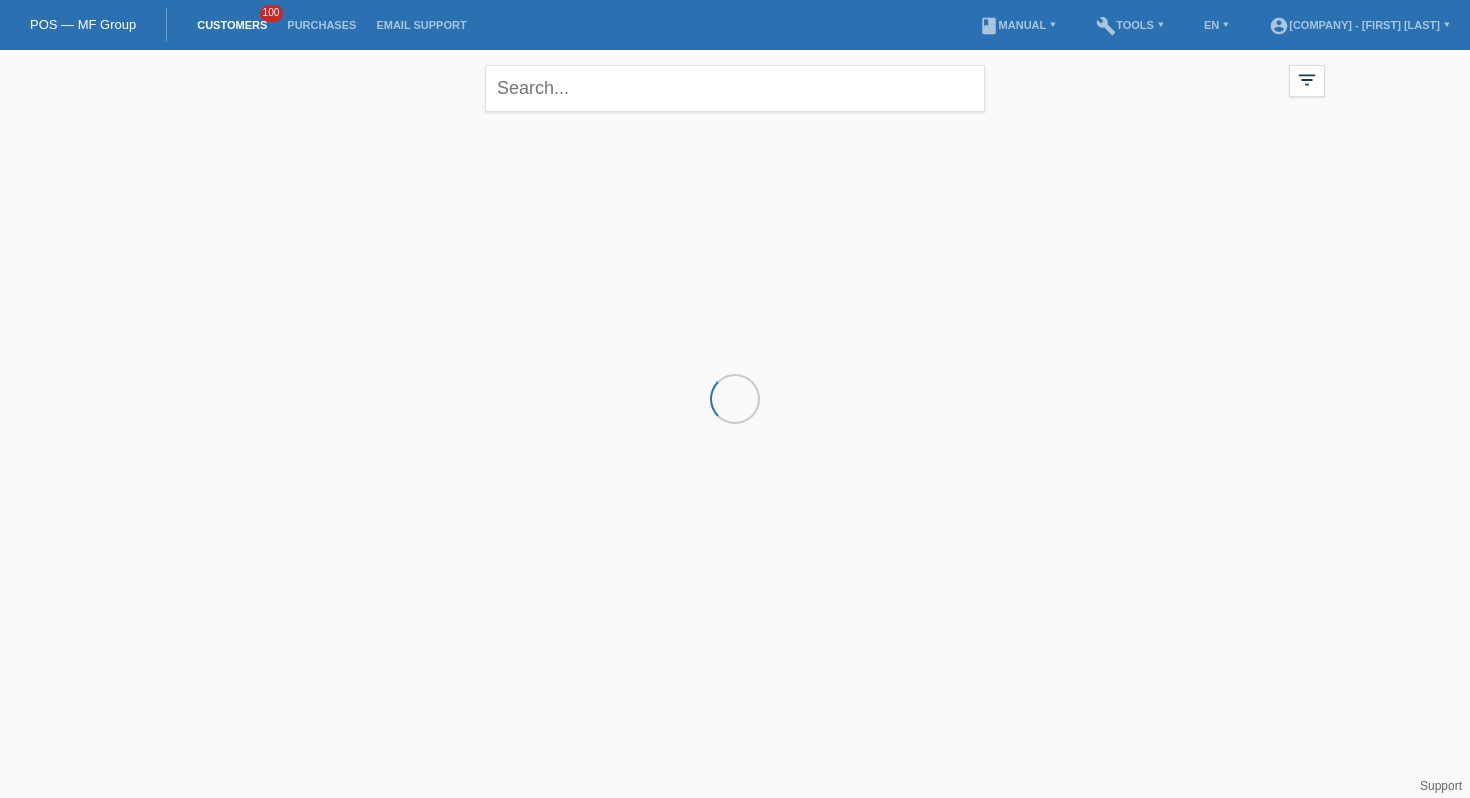 scroll, scrollTop: 0, scrollLeft: 0, axis: both 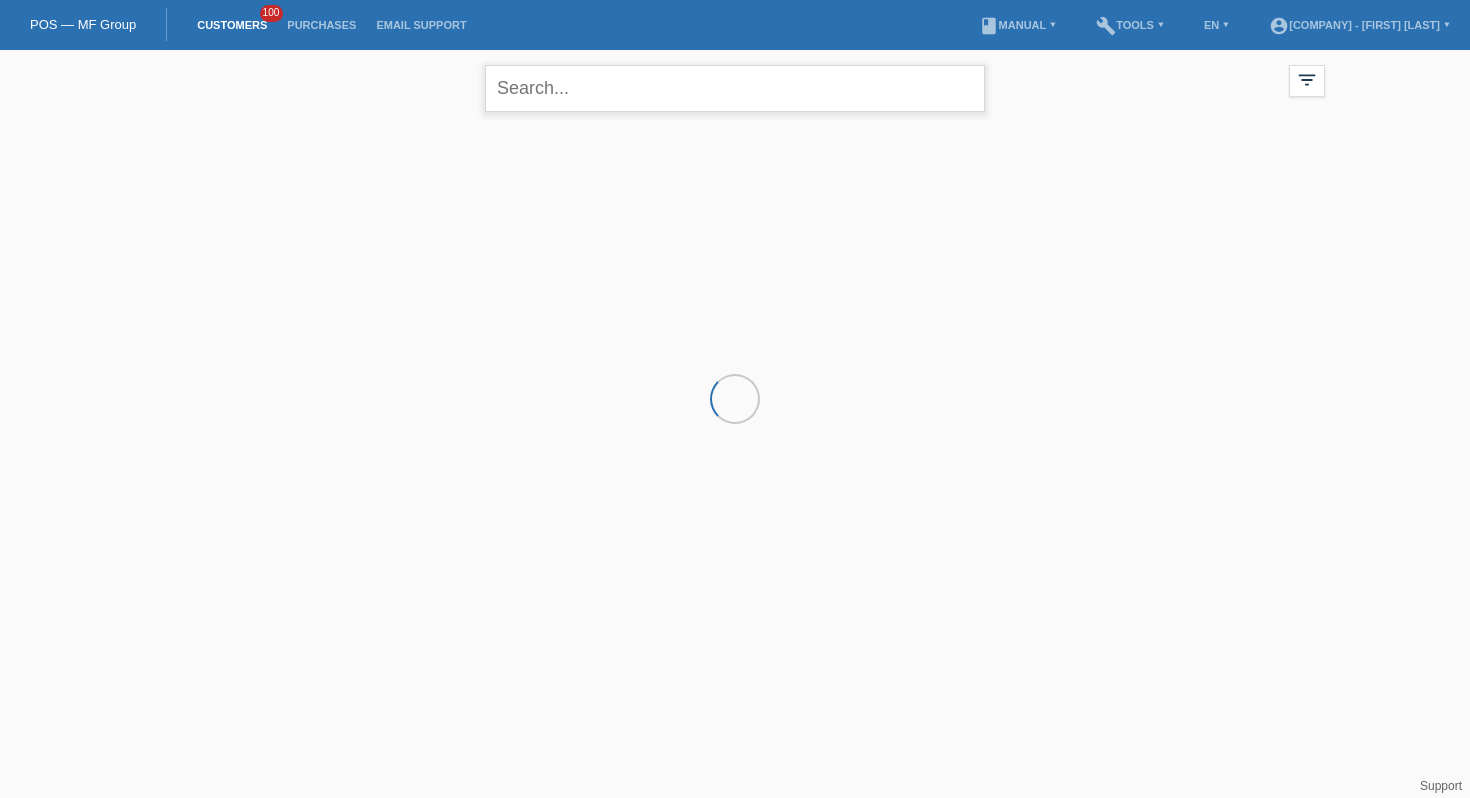 click at bounding box center [735, 88] 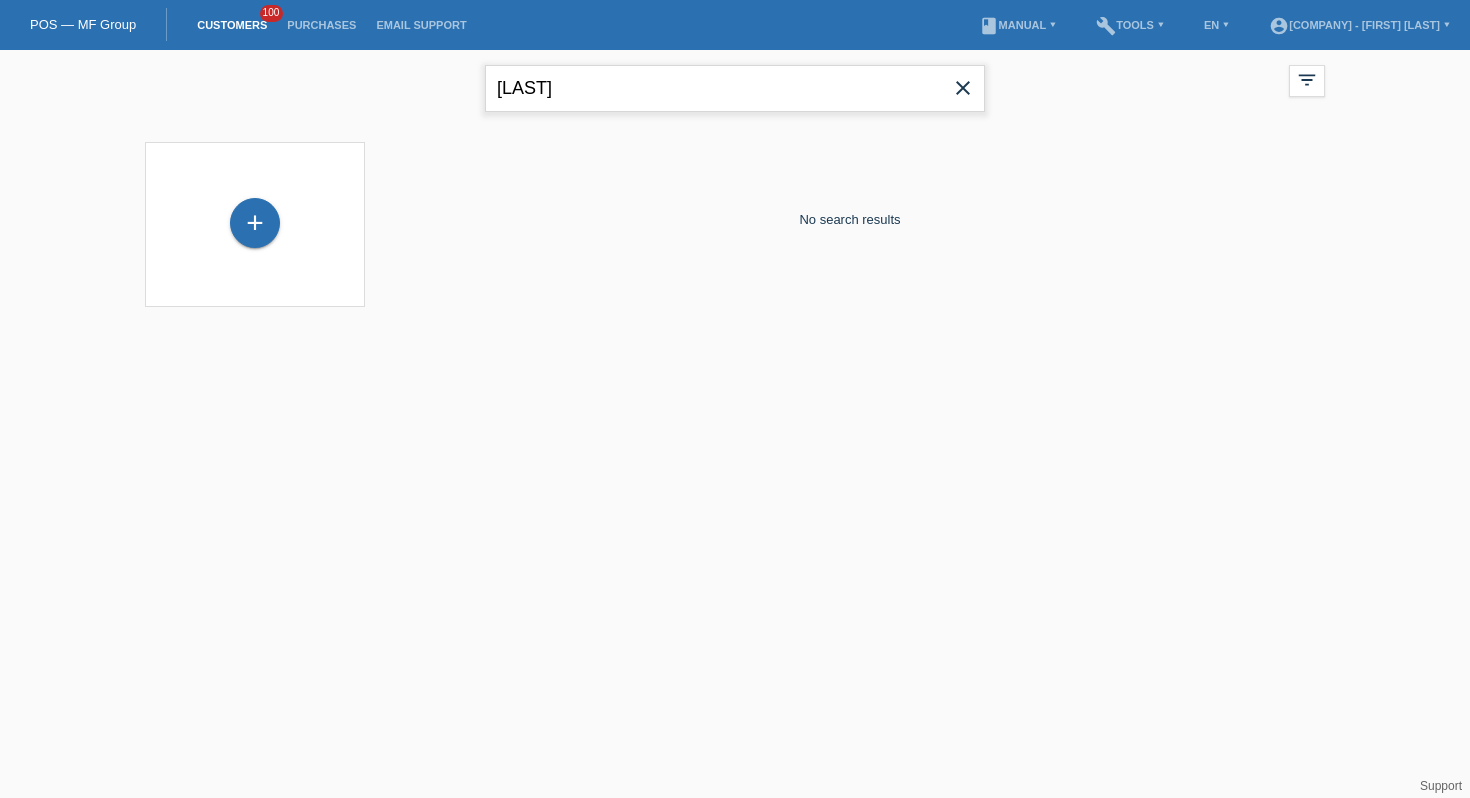 type on "[LAST]" 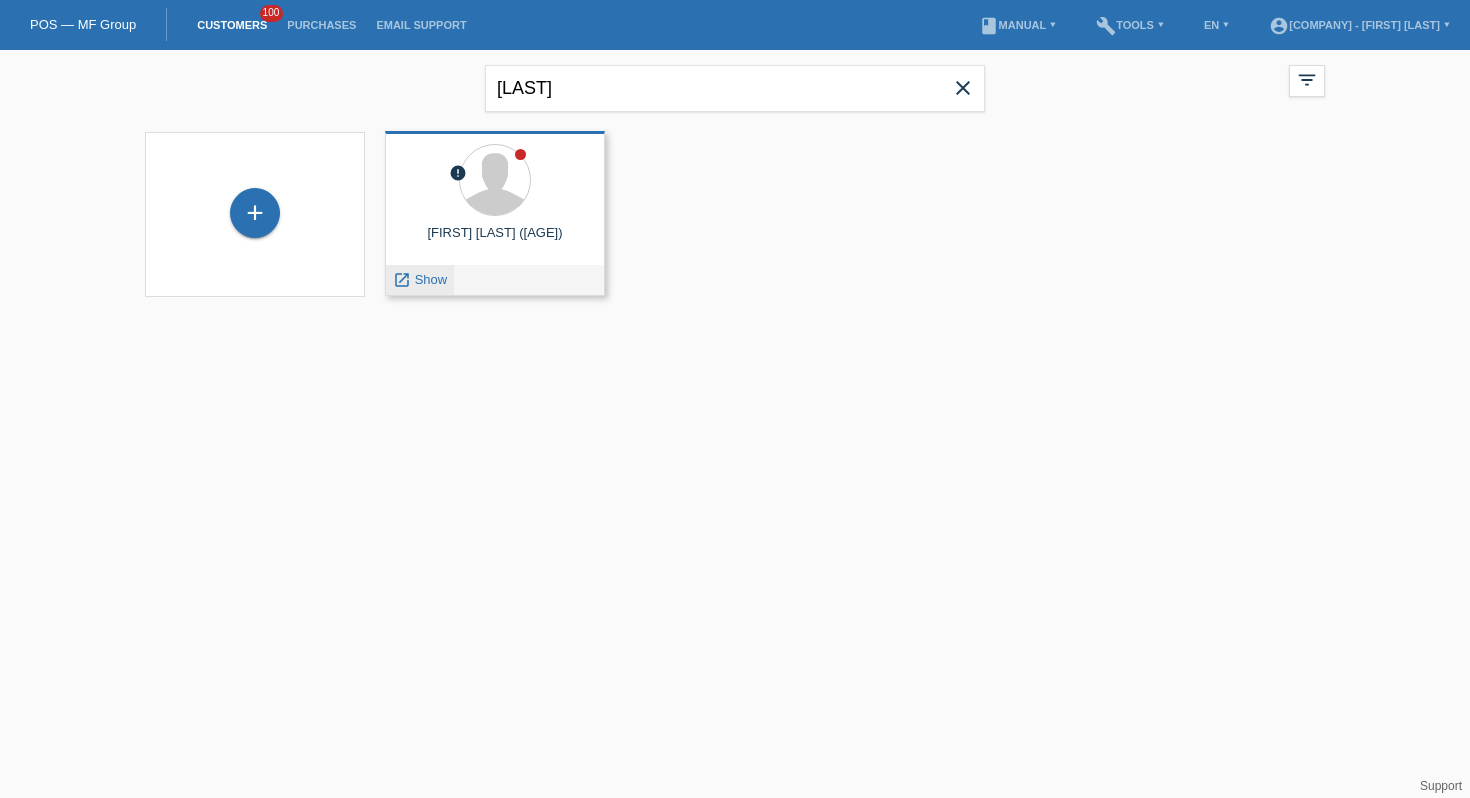 click on "Show" at bounding box center (431, 279) 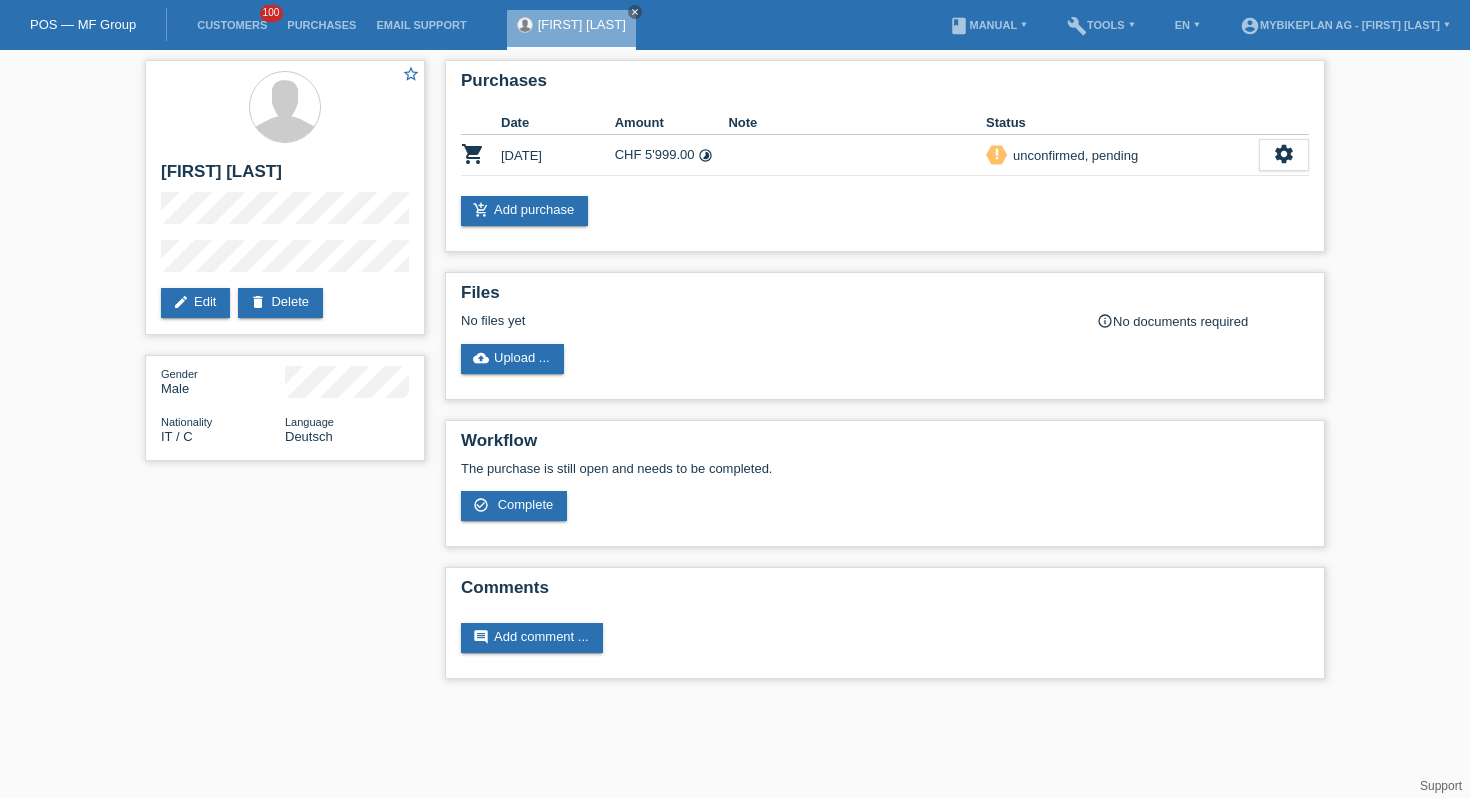 scroll, scrollTop: 0, scrollLeft: 0, axis: both 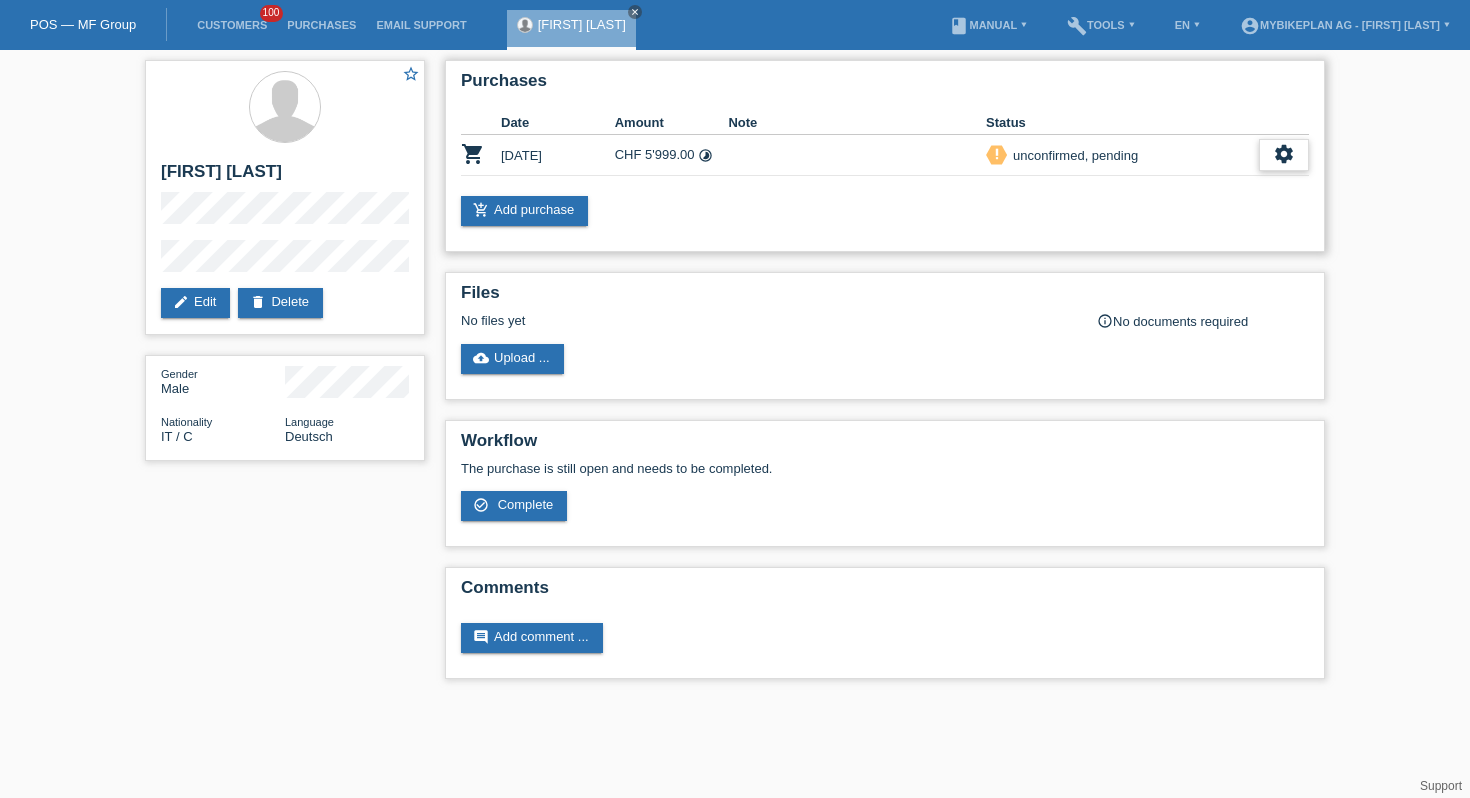 click on "settings" at bounding box center (1284, 154) 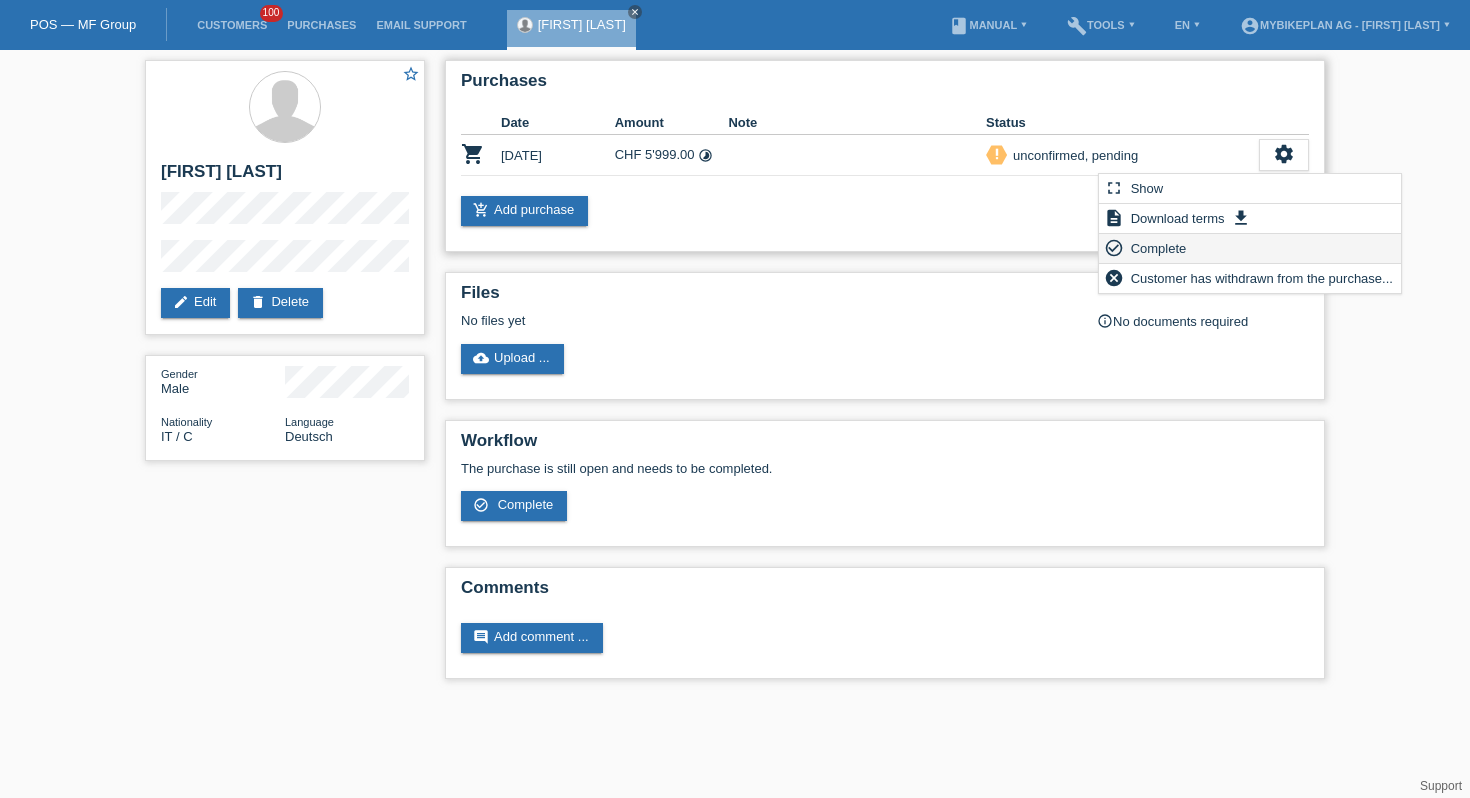 click on "Complete" at bounding box center [1159, 248] 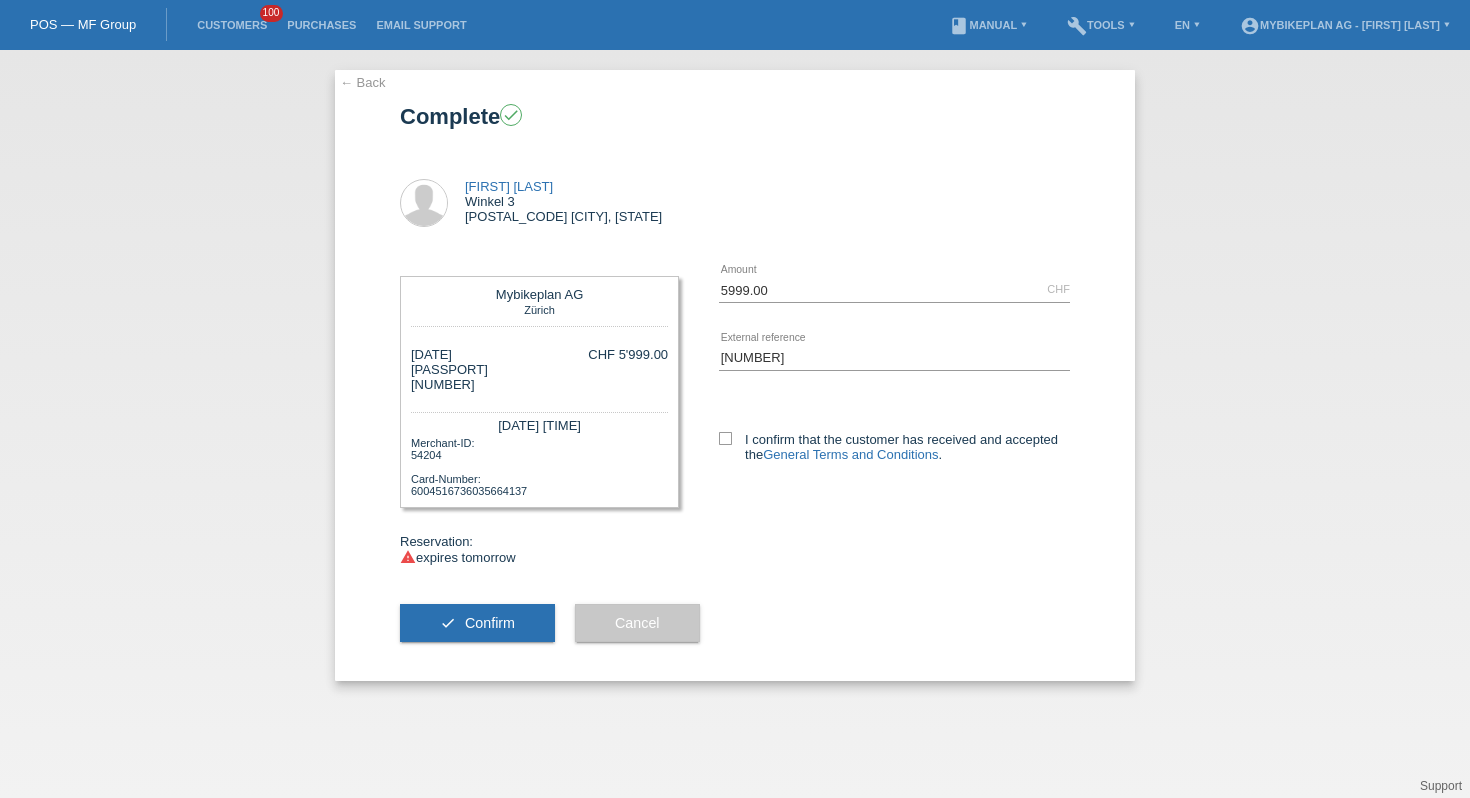 scroll, scrollTop: 0, scrollLeft: 0, axis: both 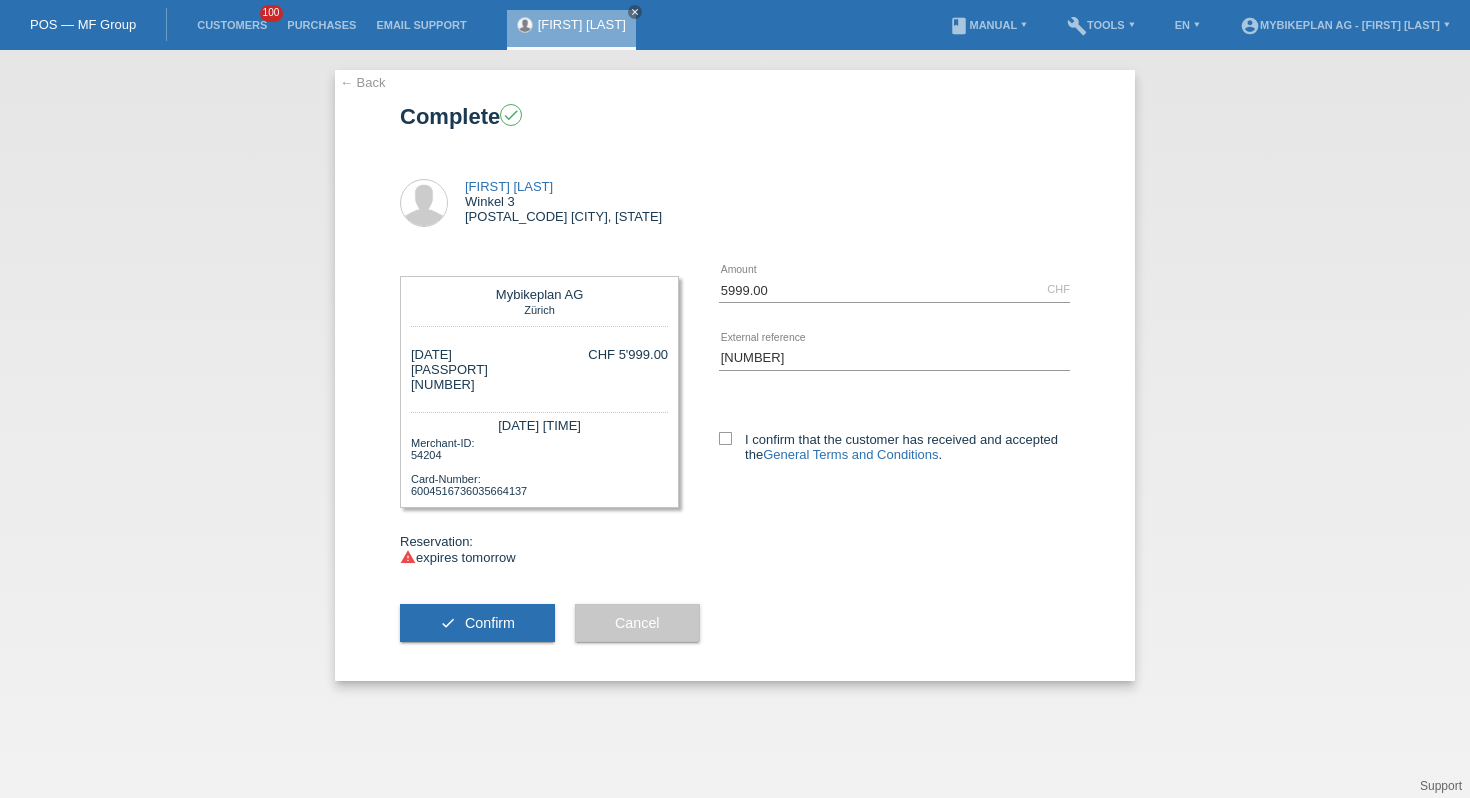 click on "5999.00
CHF
error
Amount
[NUMBER]
error" at bounding box center [874, 378] 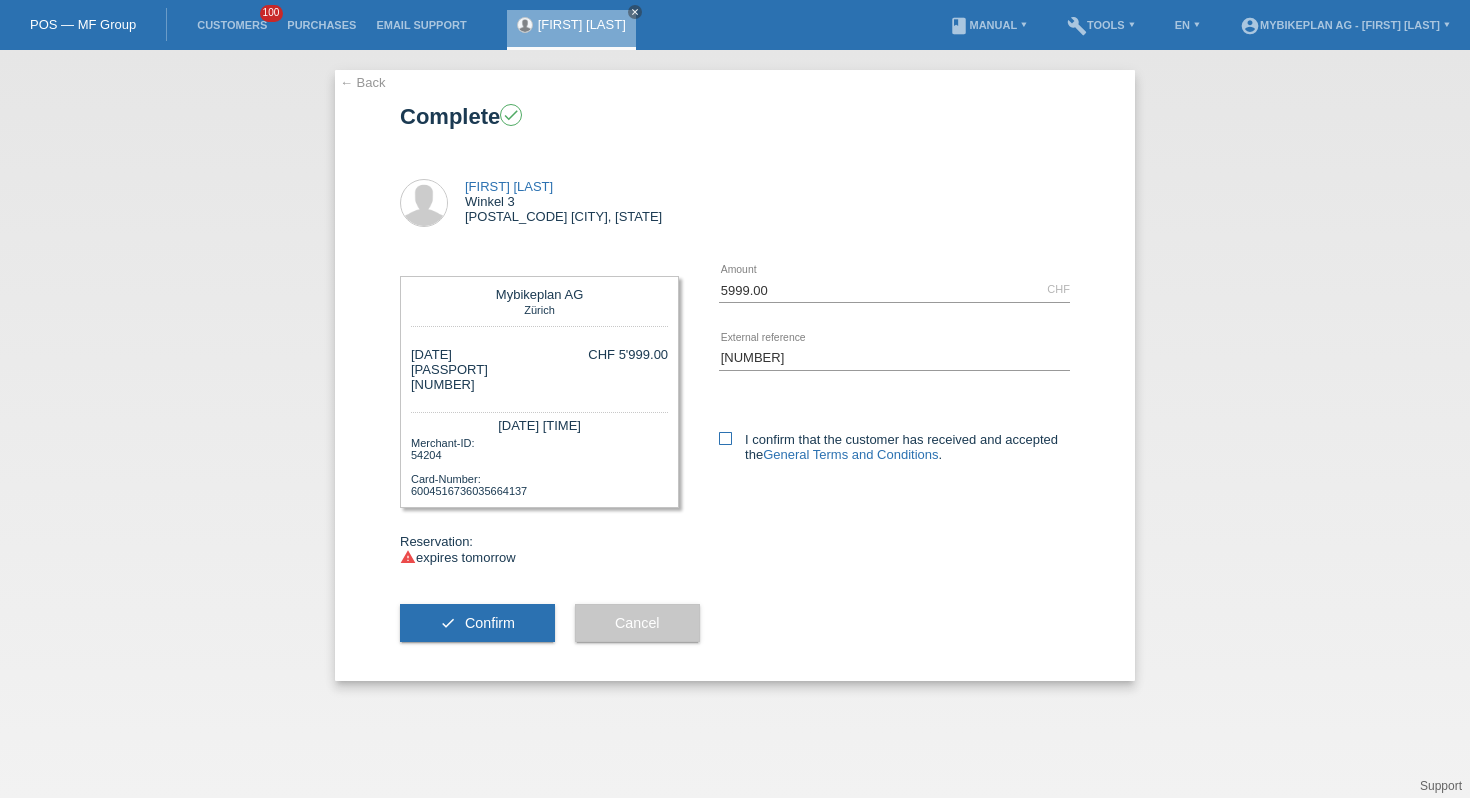 click at bounding box center [725, 438] 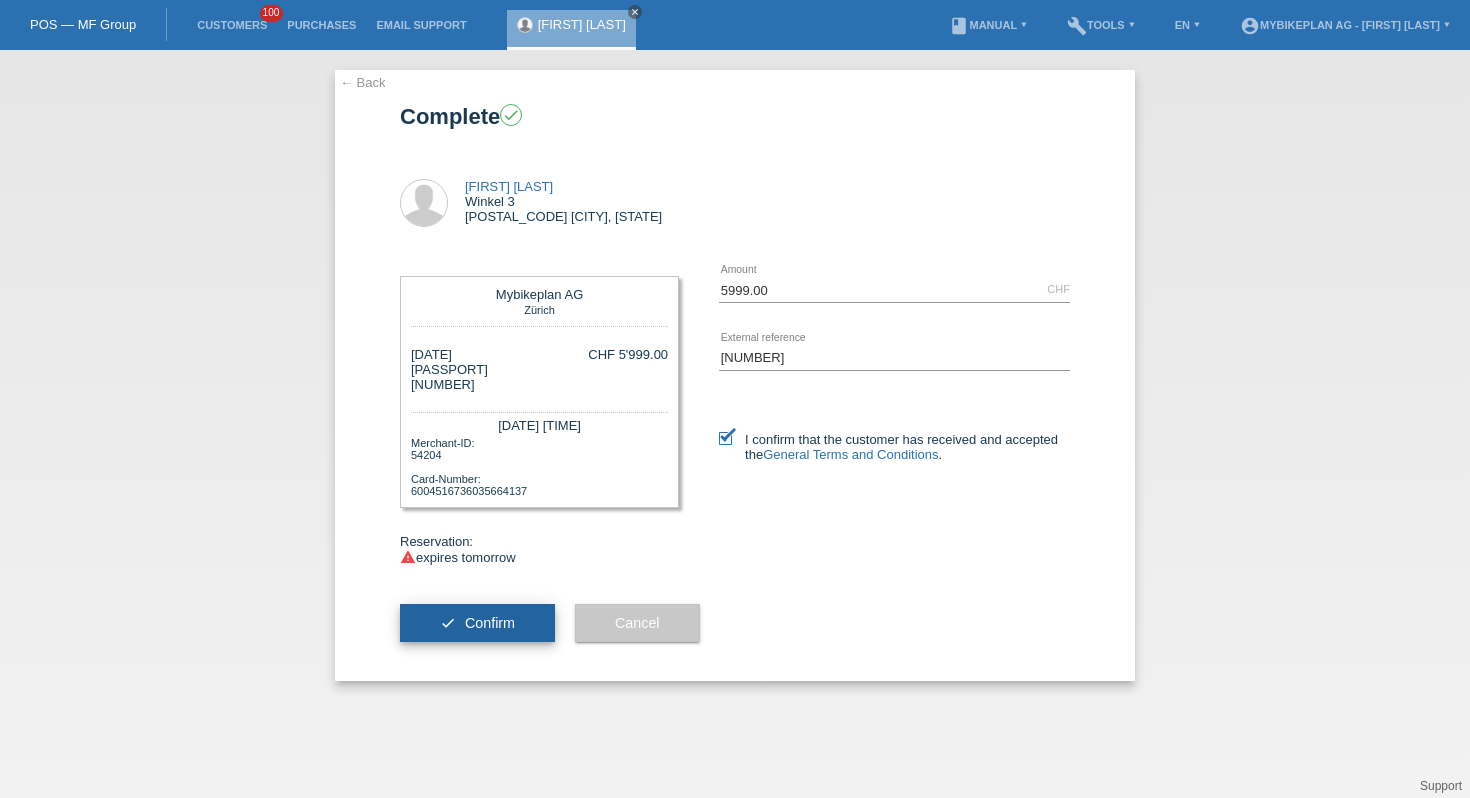 click on "check   Confirm" at bounding box center [477, 623] 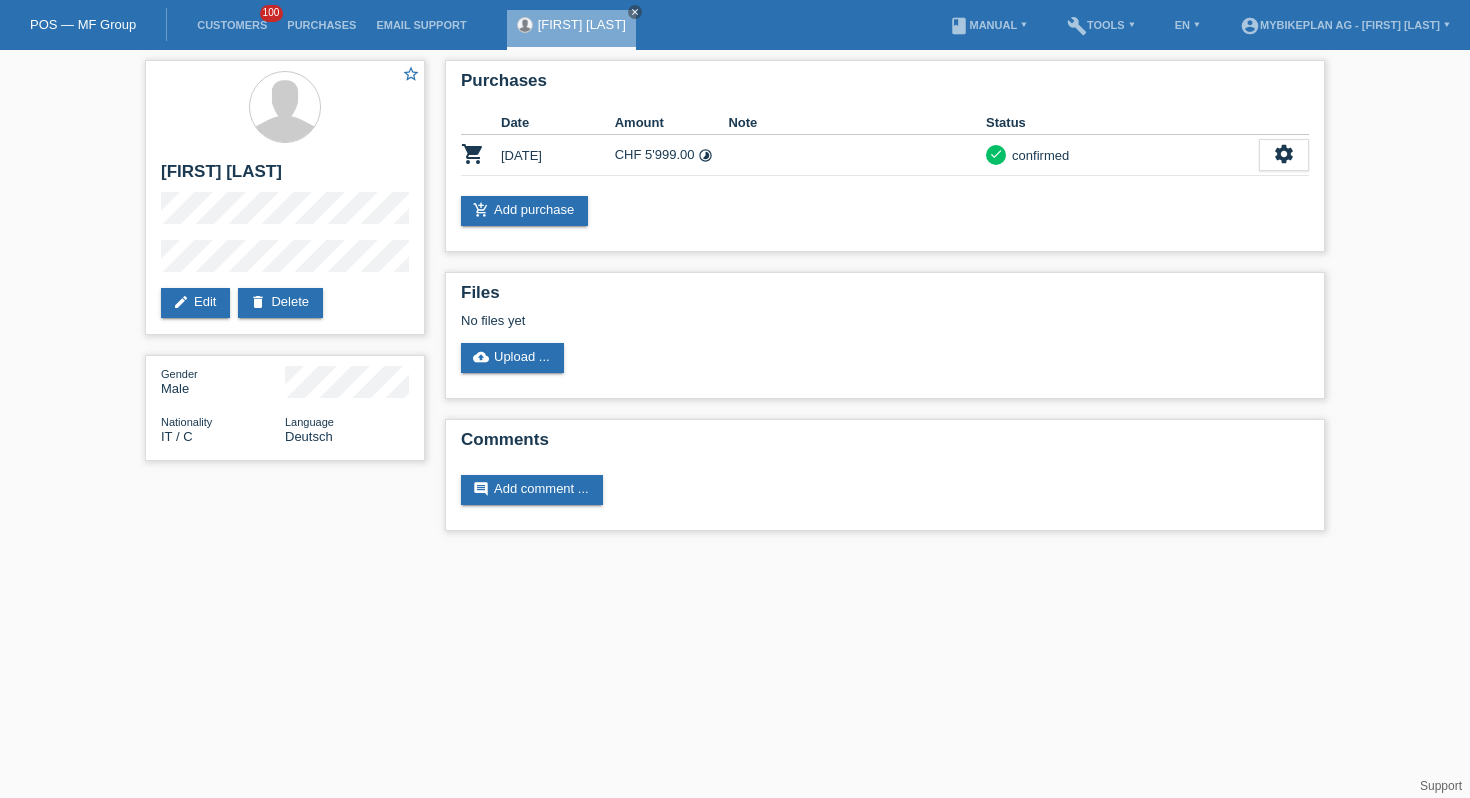 scroll, scrollTop: 0, scrollLeft: 0, axis: both 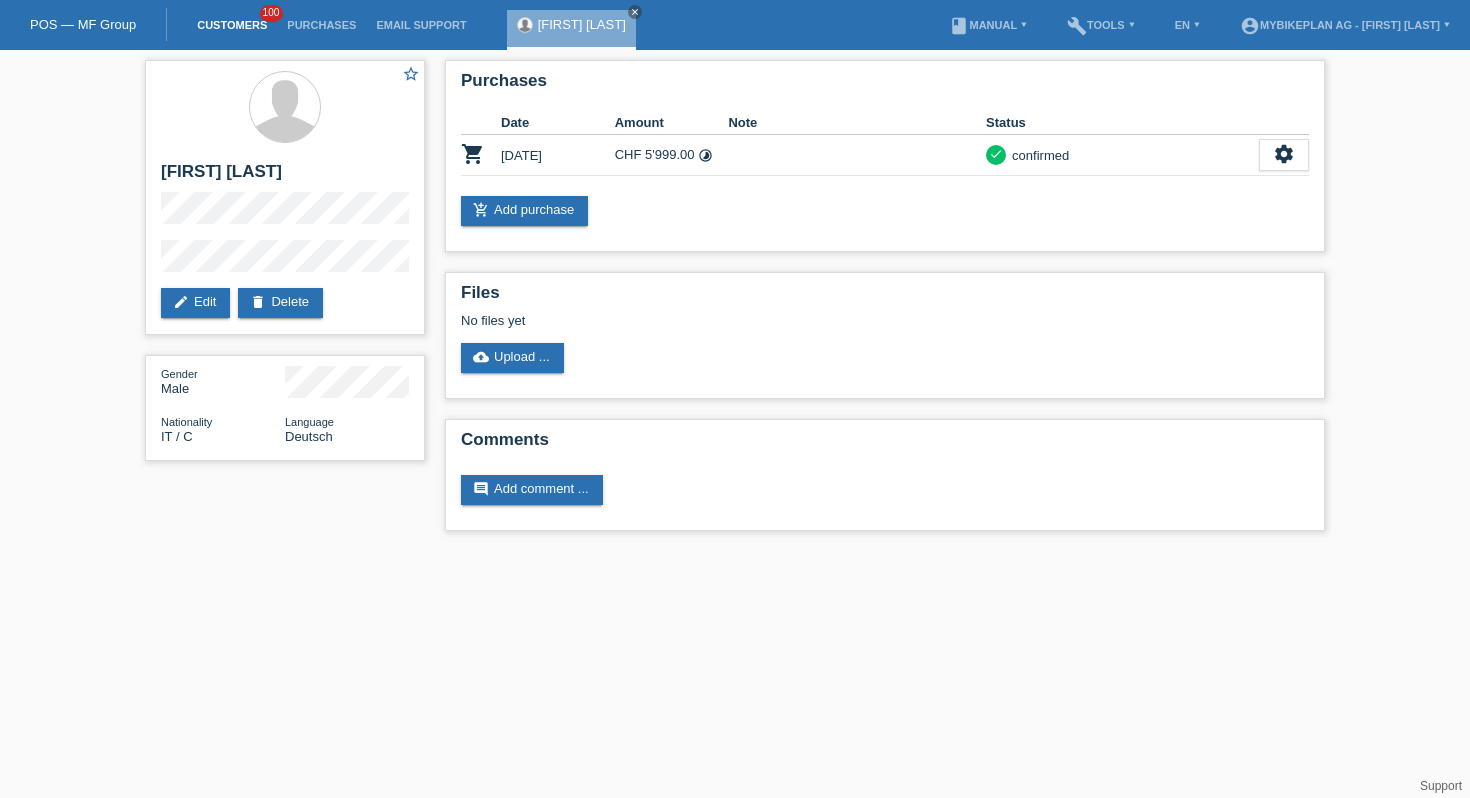 click on "Customers" at bounding box center [232, 25] 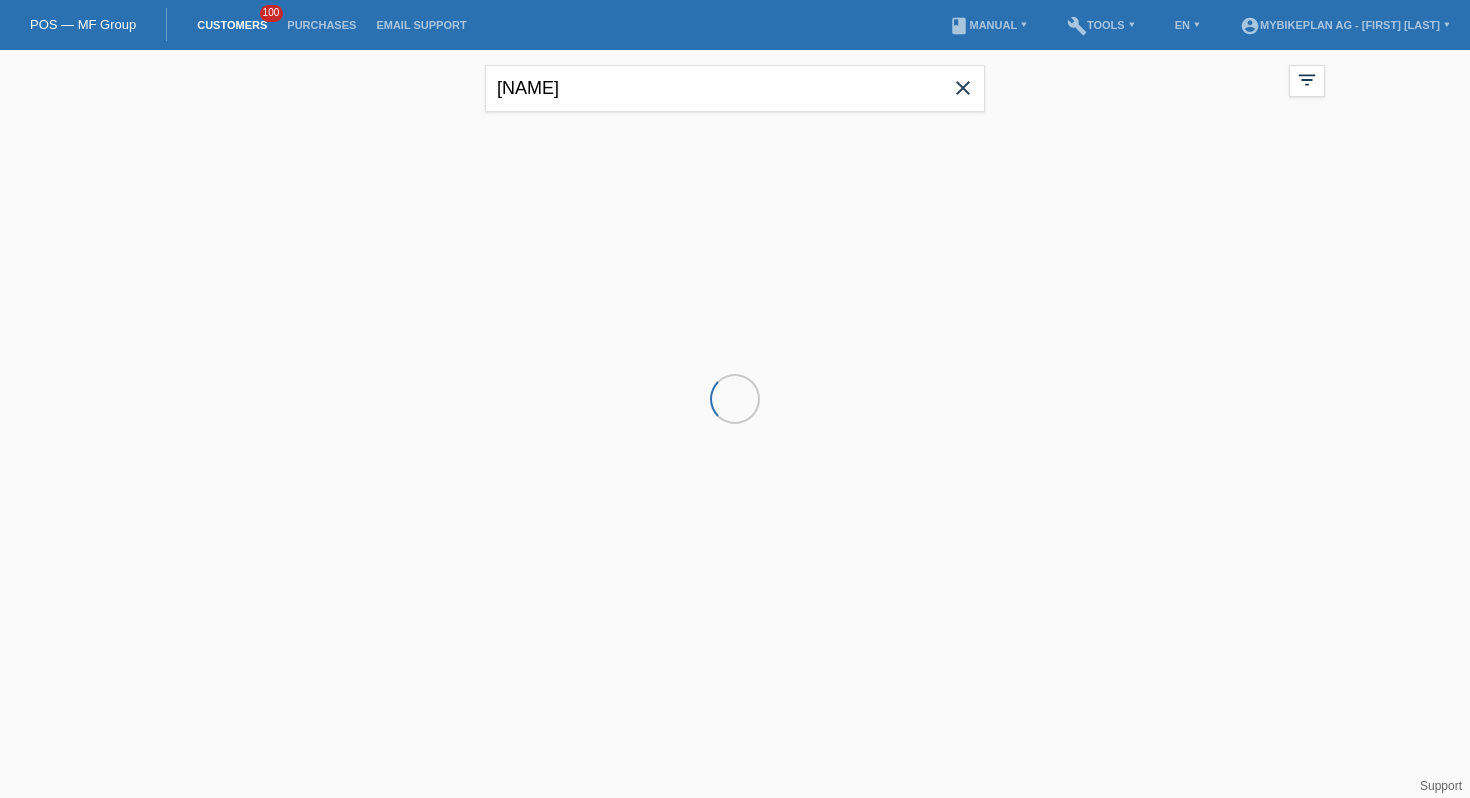 scroll, scrollTop: 0, scrollLeft: 0, axis: both 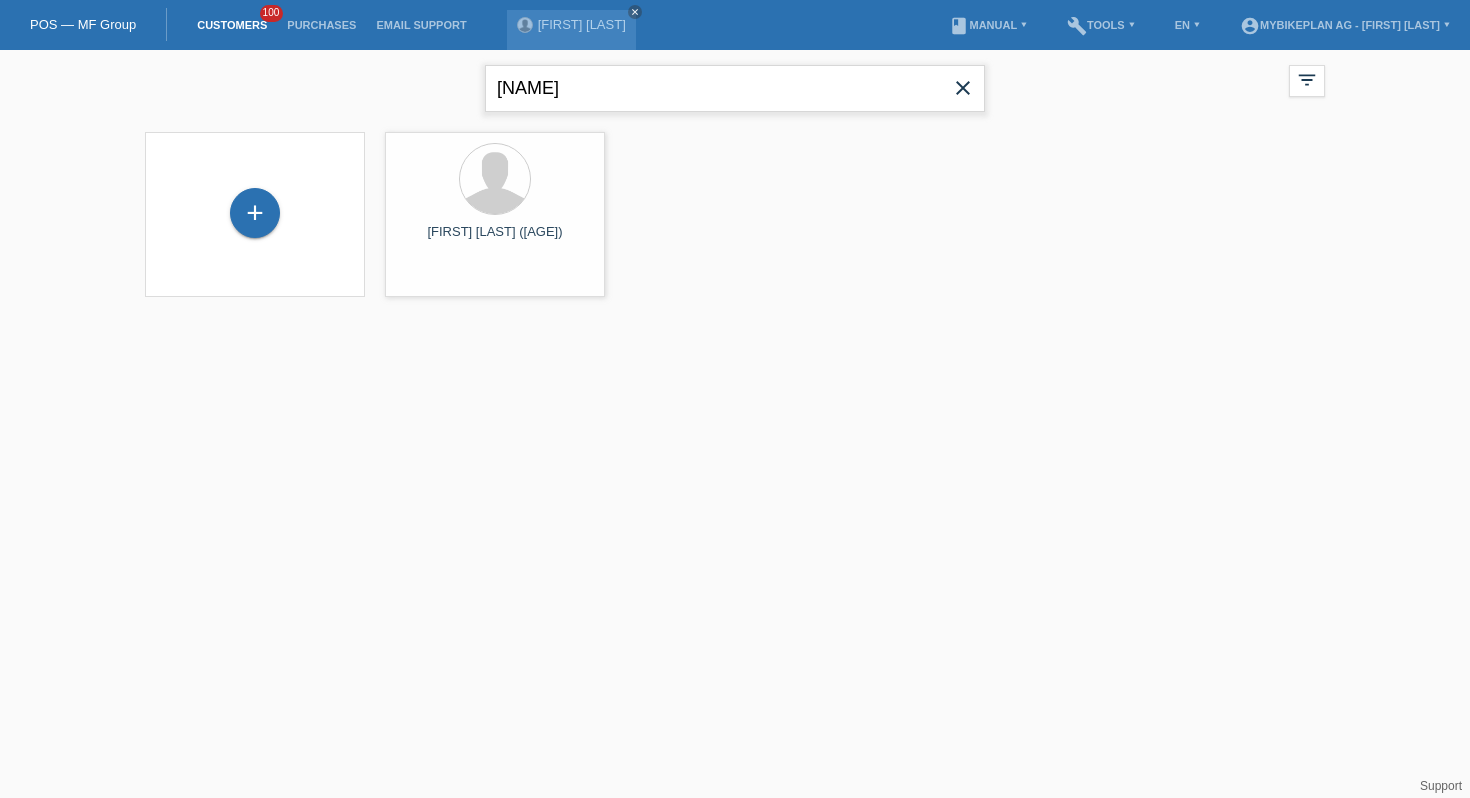 click on "[NAME]" at bounding box center [735, 88] 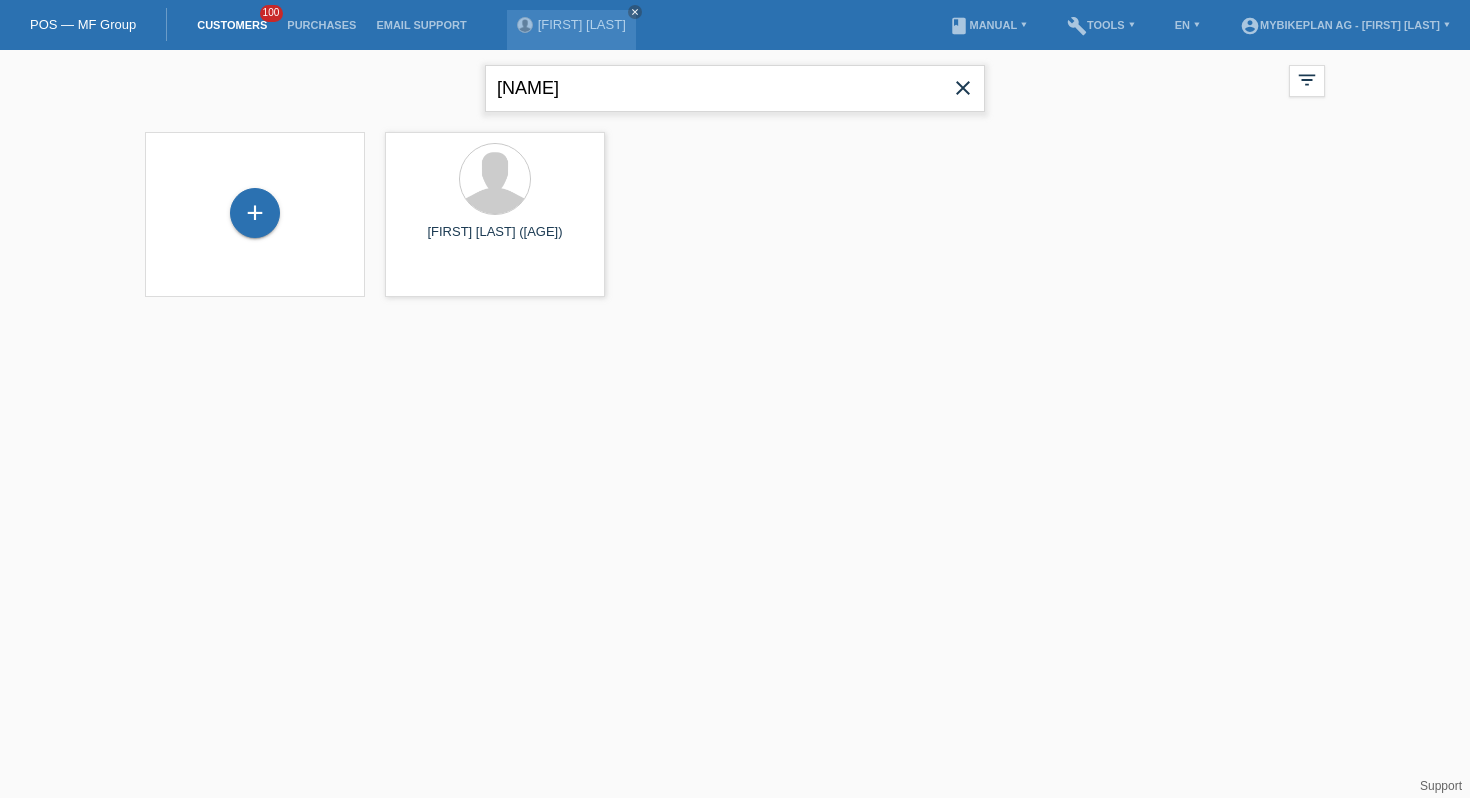 click on "[NAME]" at bounding box center (735, 88) 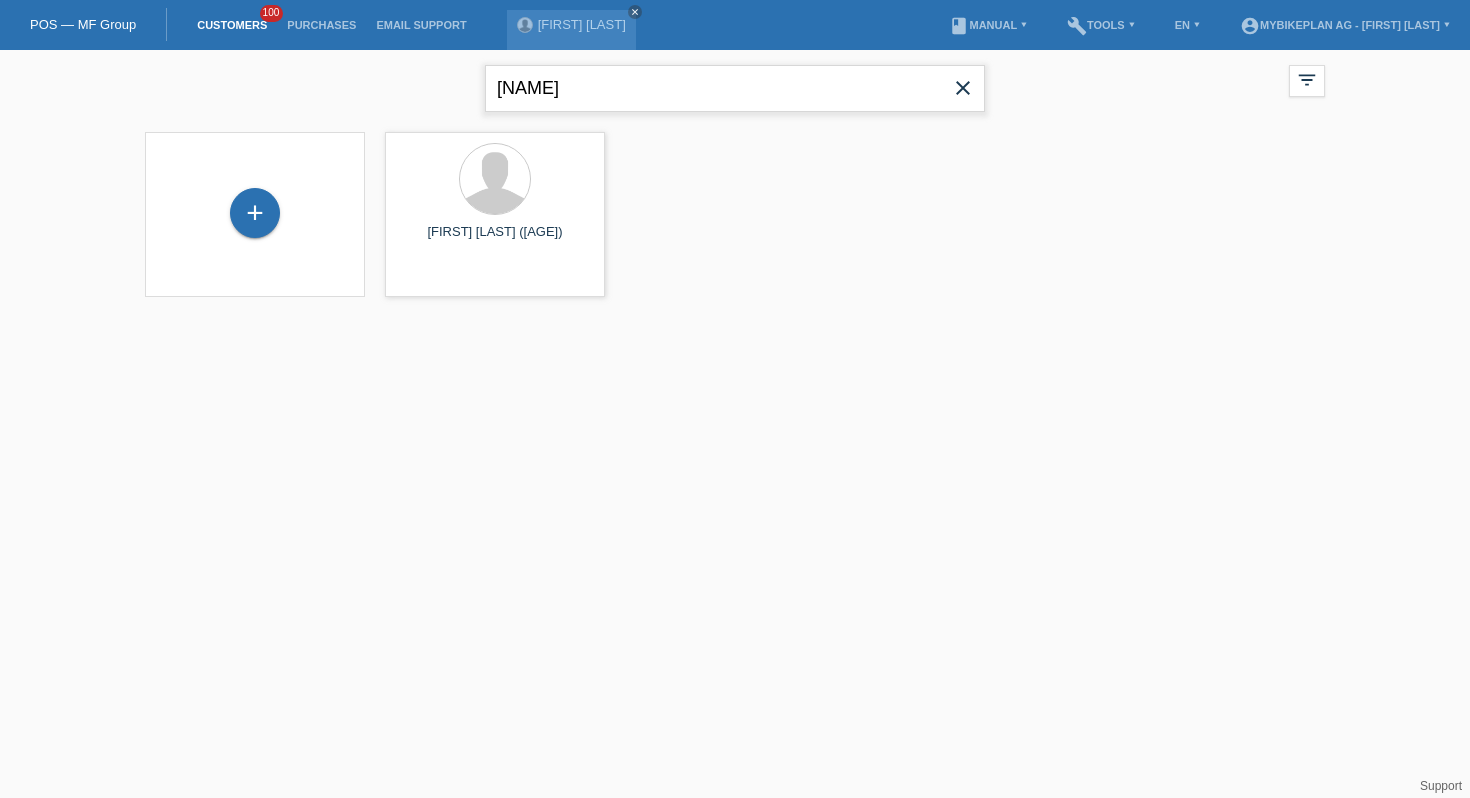 type on "[NAME]" 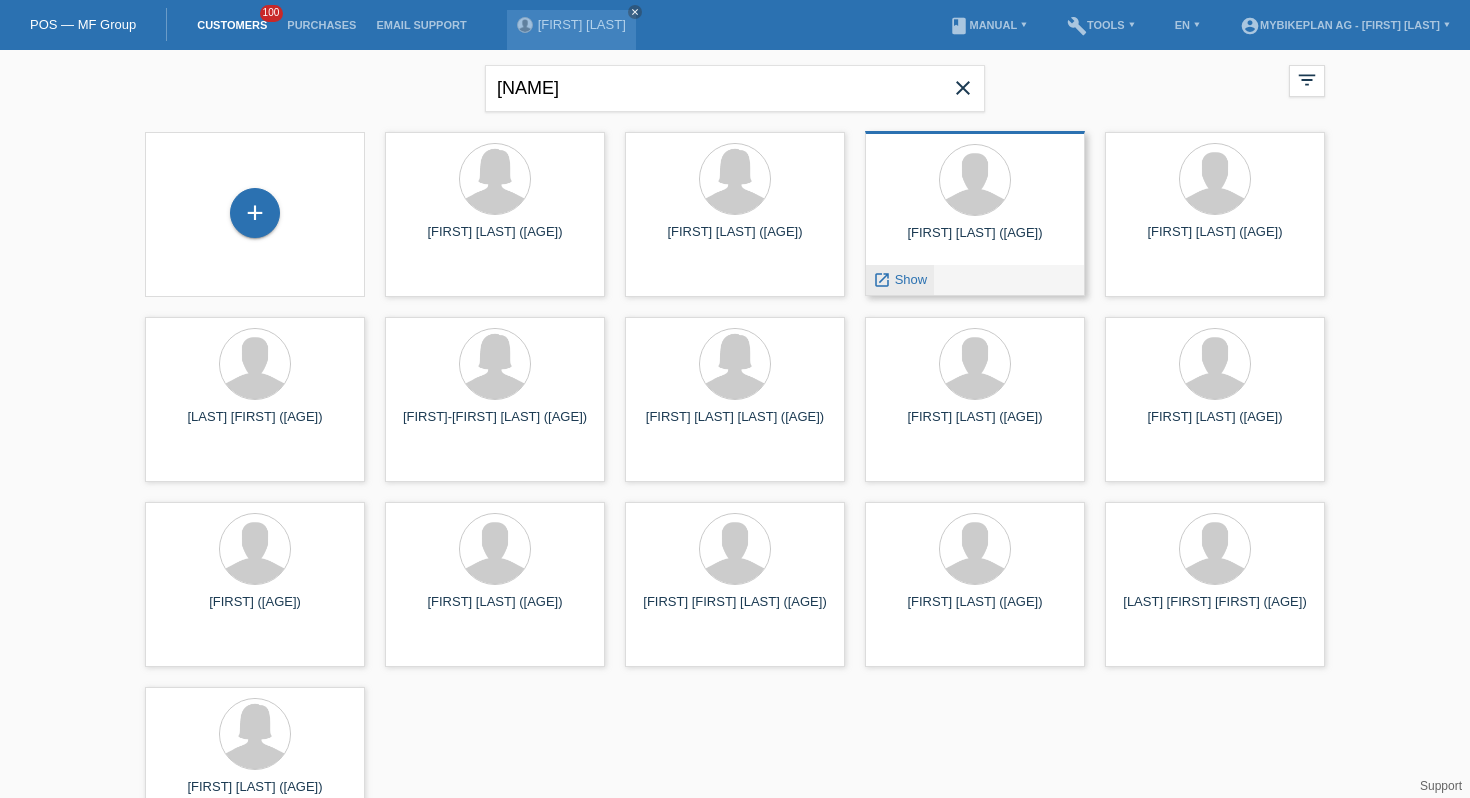 click on "Show" at bounding box center (911, 279) 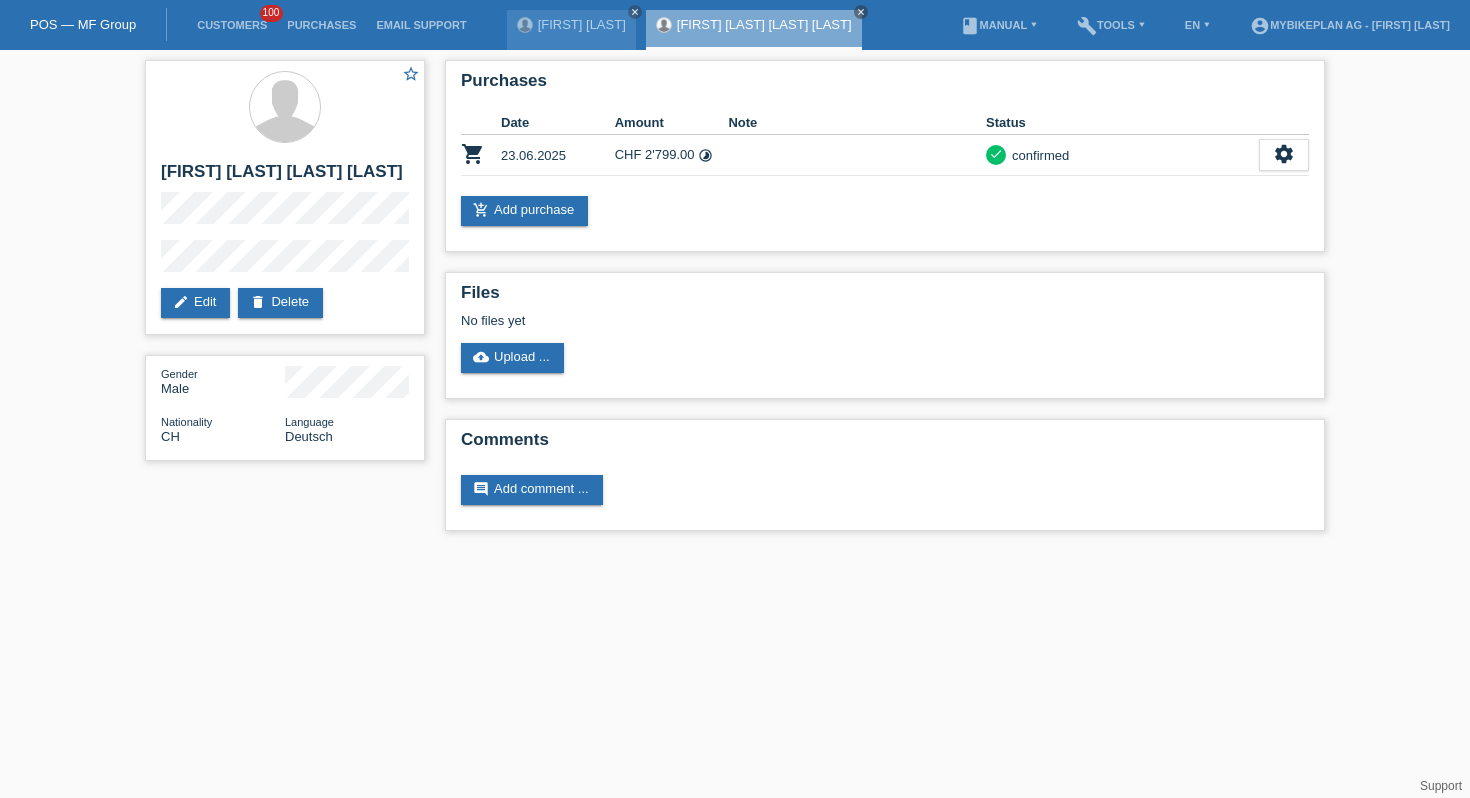 scroll, scrollTop: 0, scrollLeft: 0, axis: both 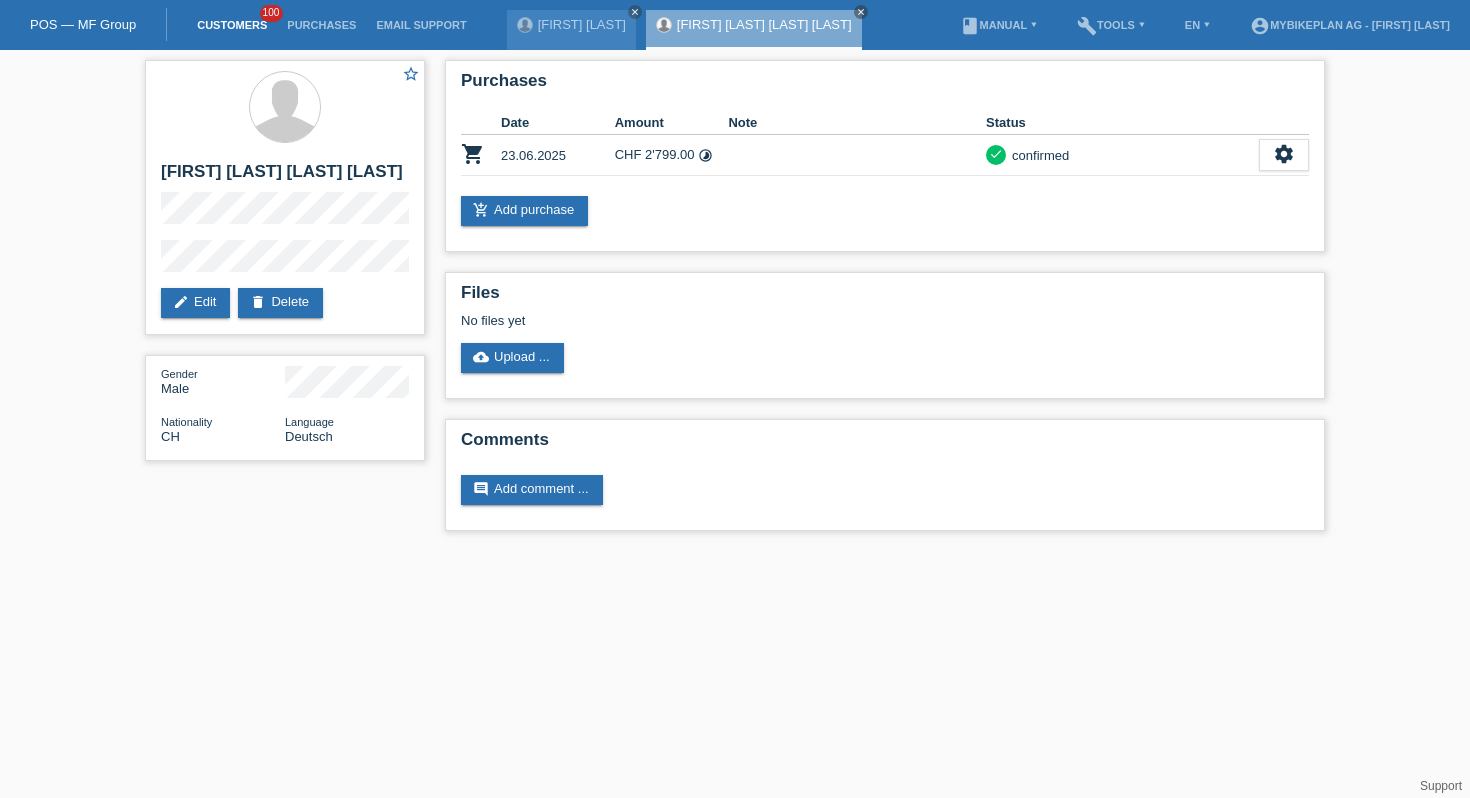 click on "Customers" at bounding box center [232, 25] 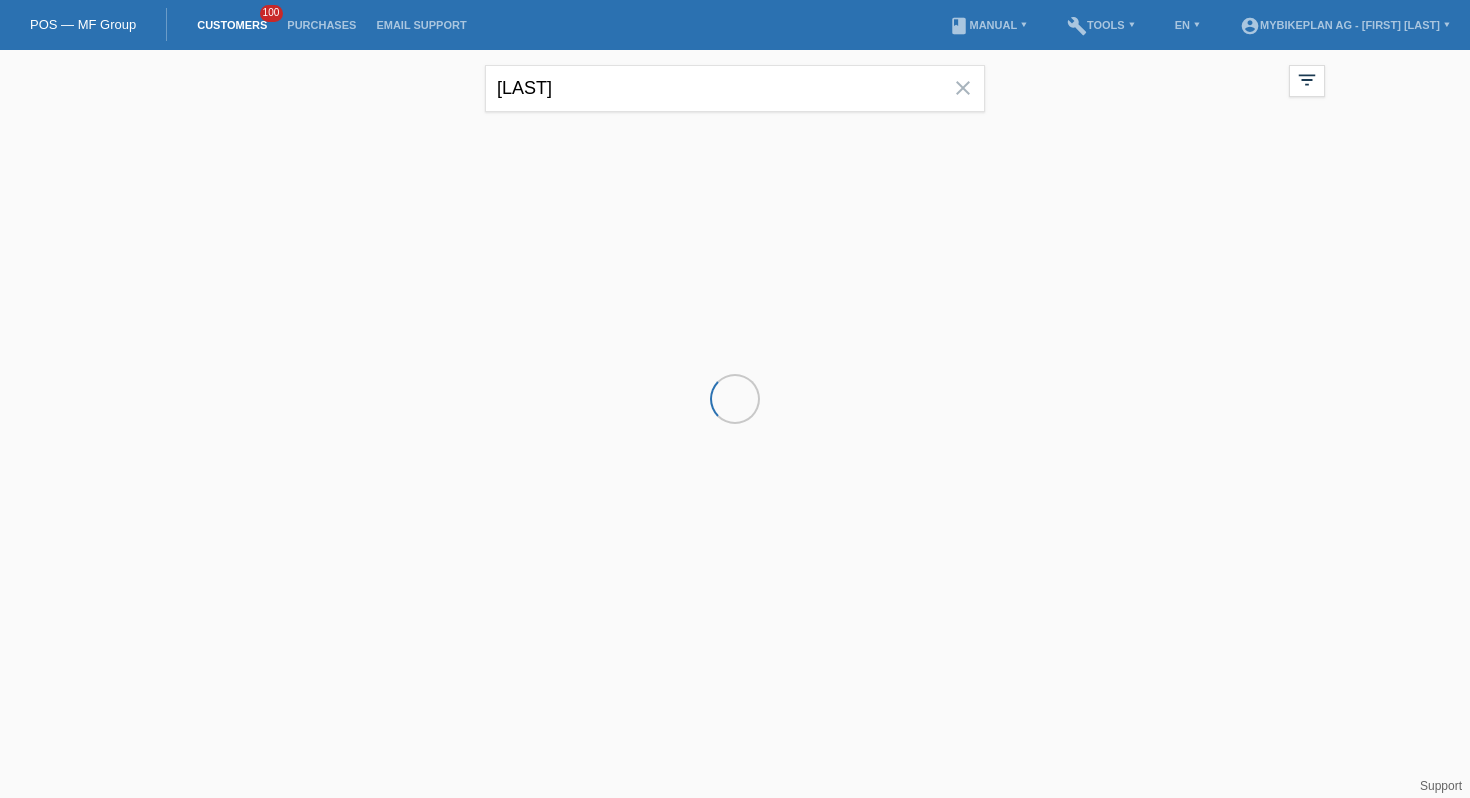 scroll, scrollTop: 0, scrollLeft: 0, axis: both 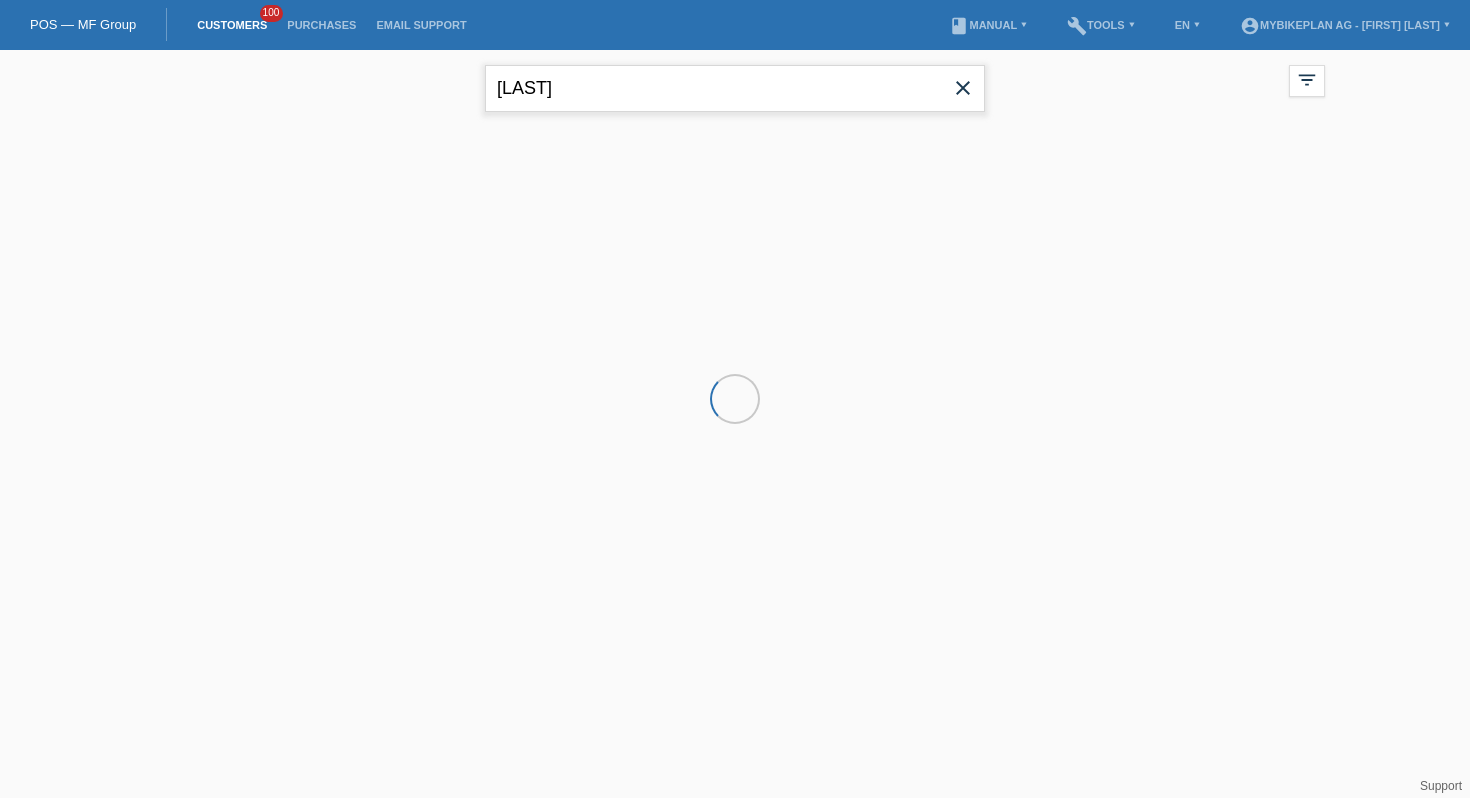 click on "[LAST]" at bounding box center (735, 88) 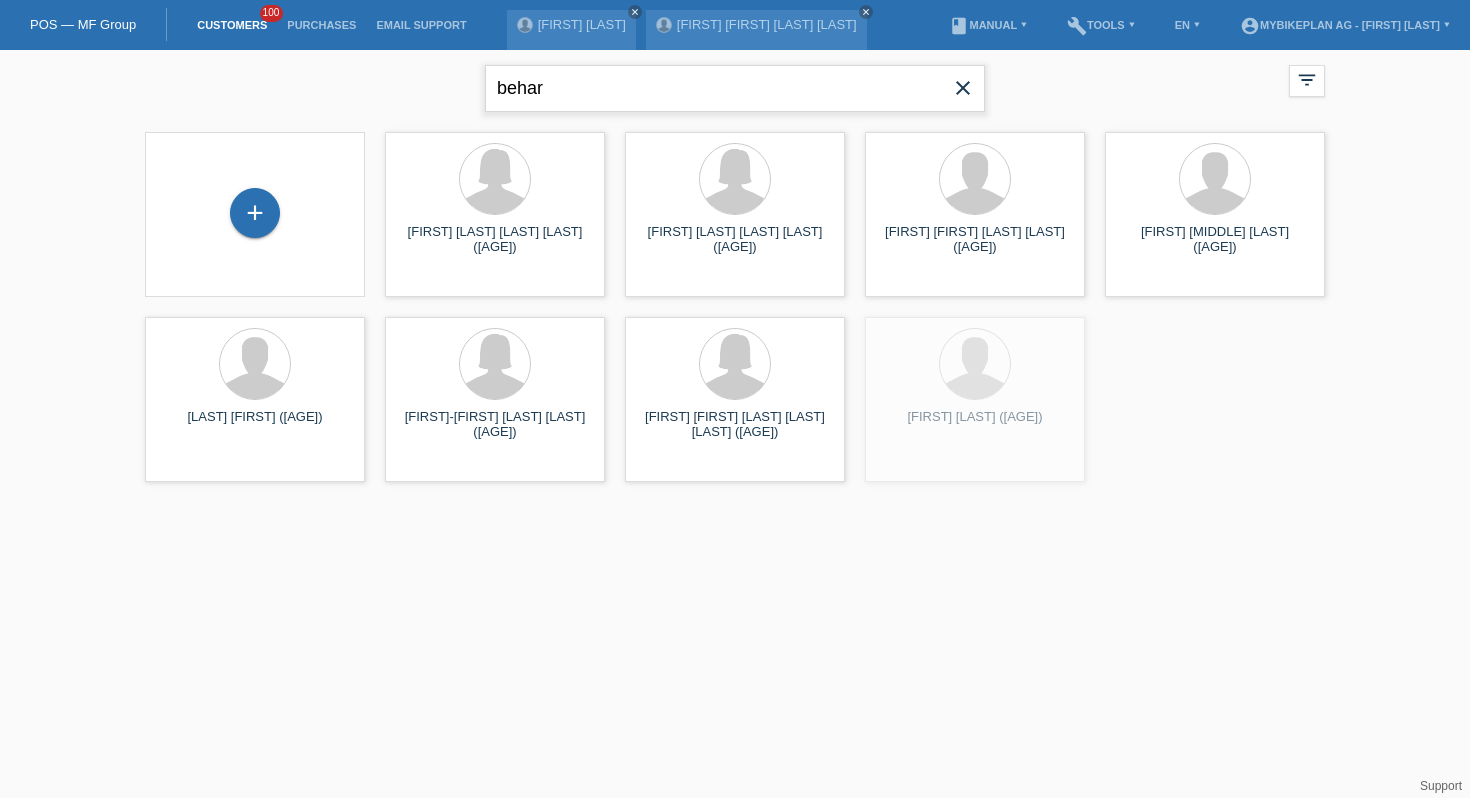 type on "behar" 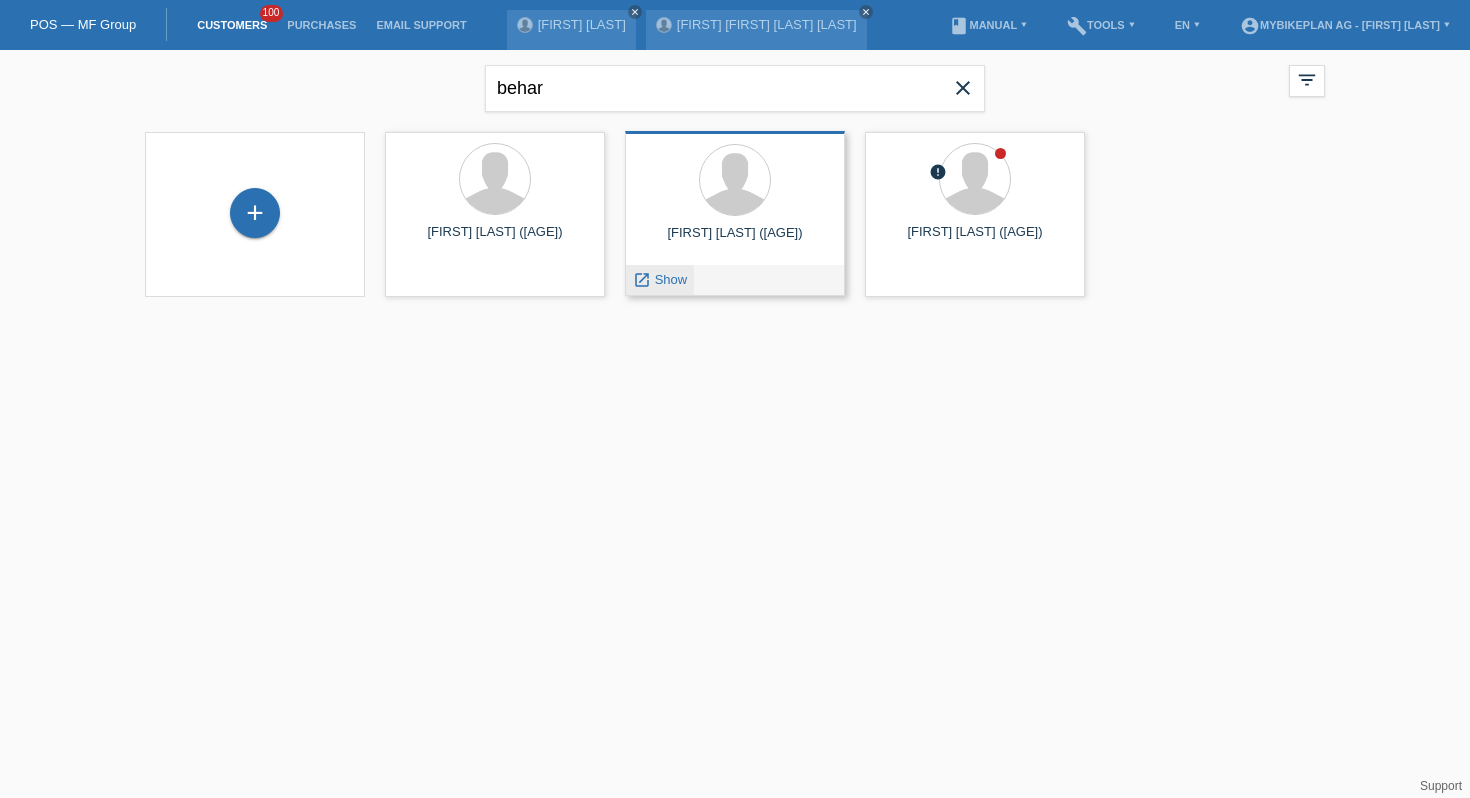 click on "Show" at bounding box center (671, 279) 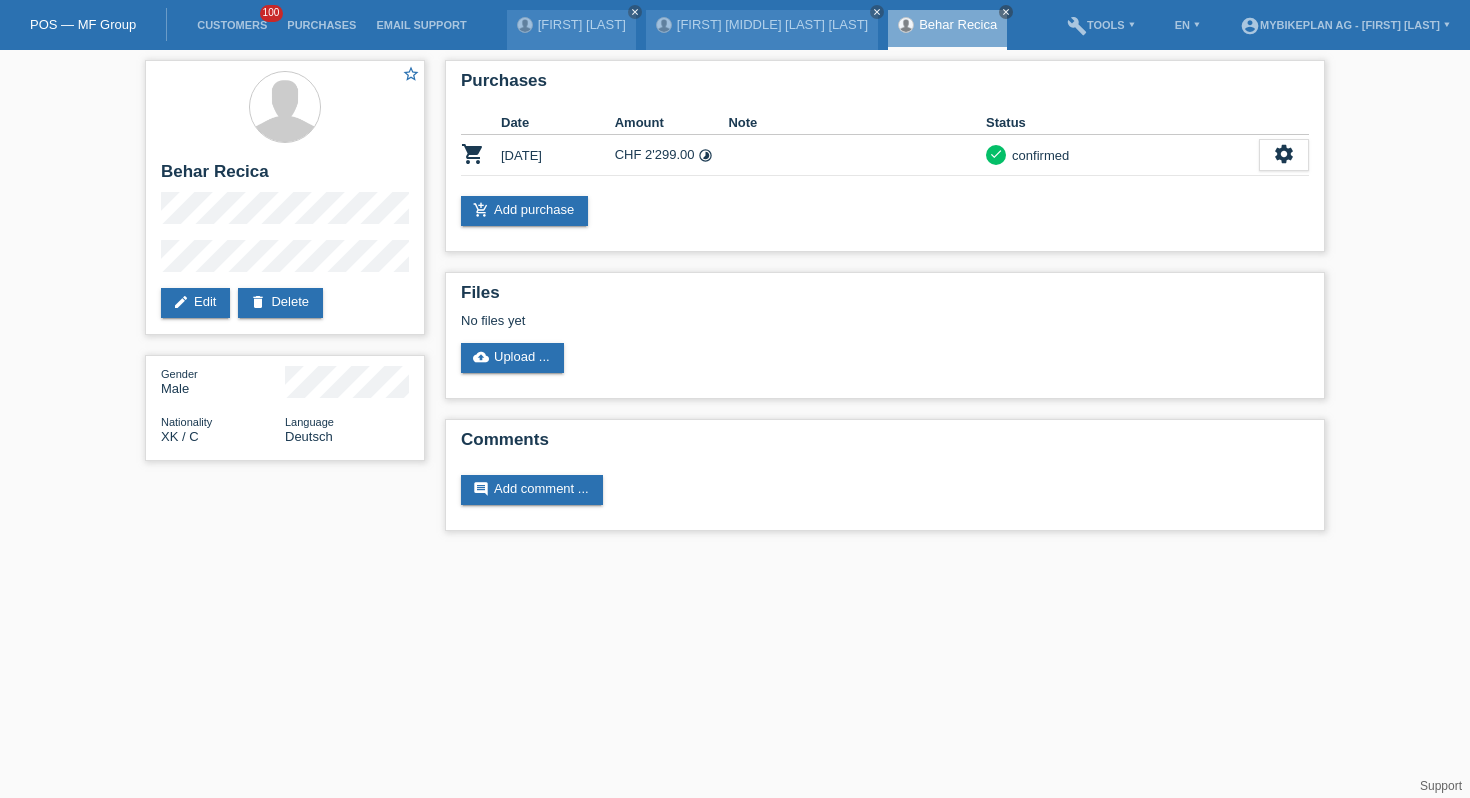 scroll, scrollTop: 0, scrollLeft: 0, axis: both 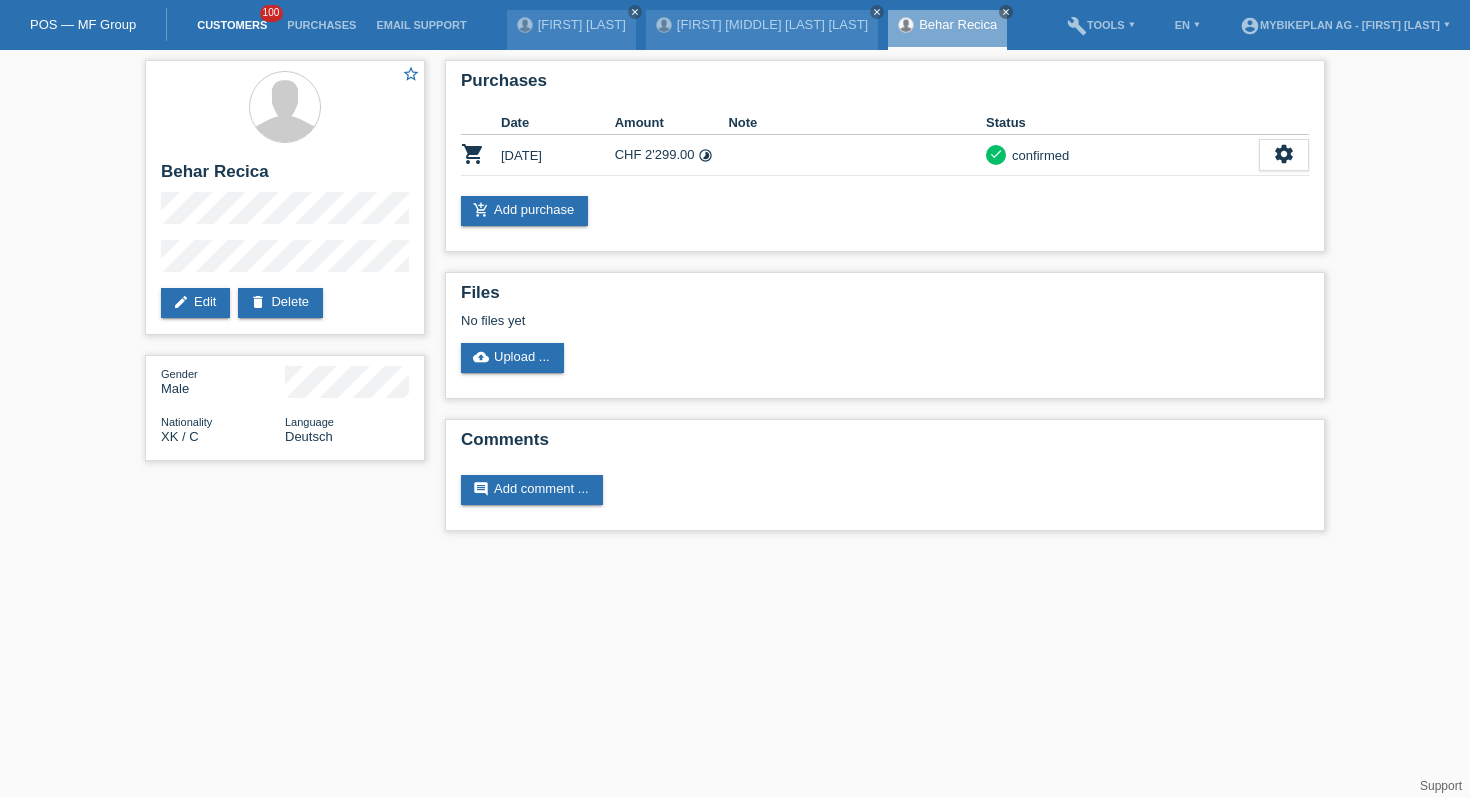 click on "Customers" at bounding box center (232, 25) 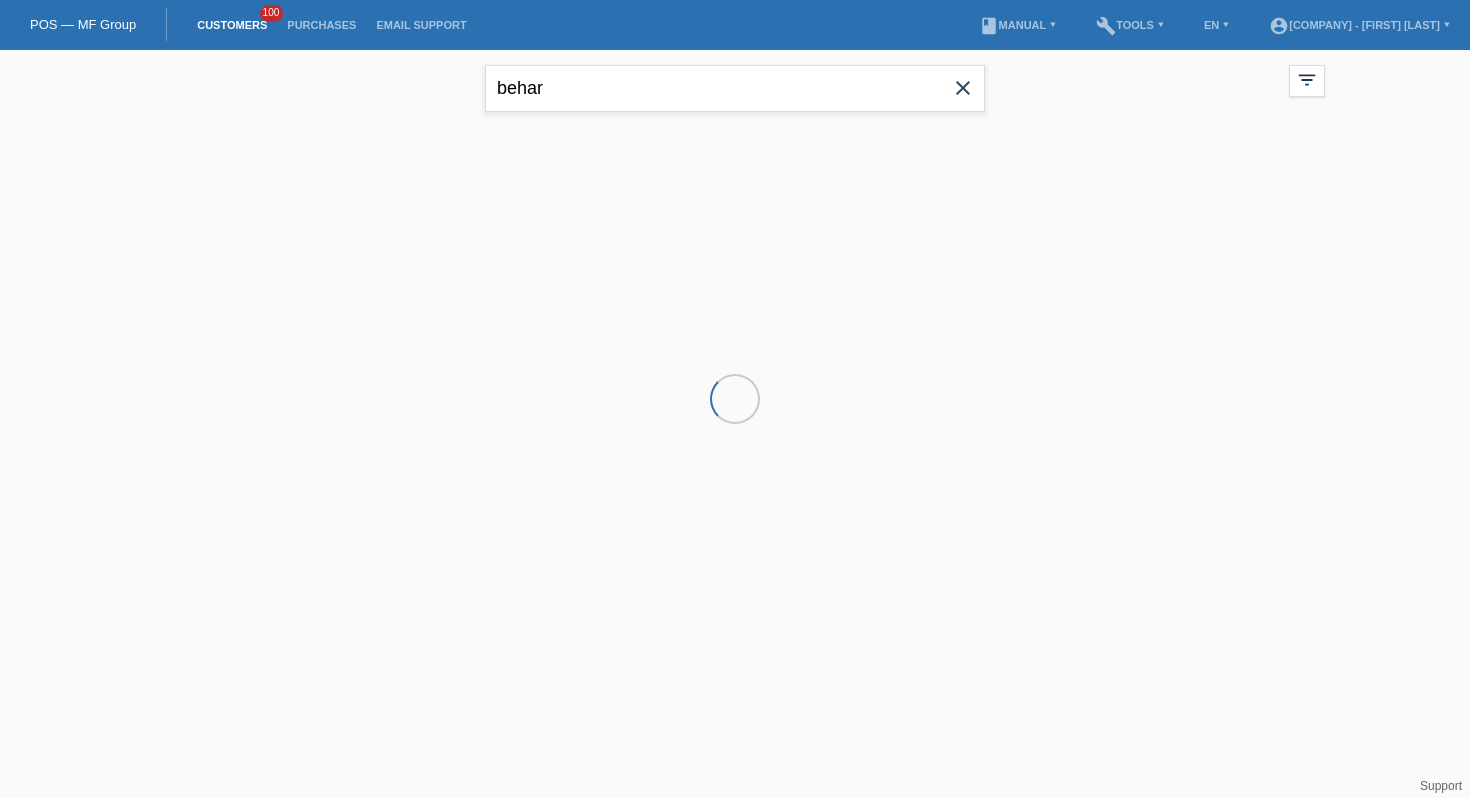 scroll, scrollTop: 0, scrollLeft: 0, axis: both 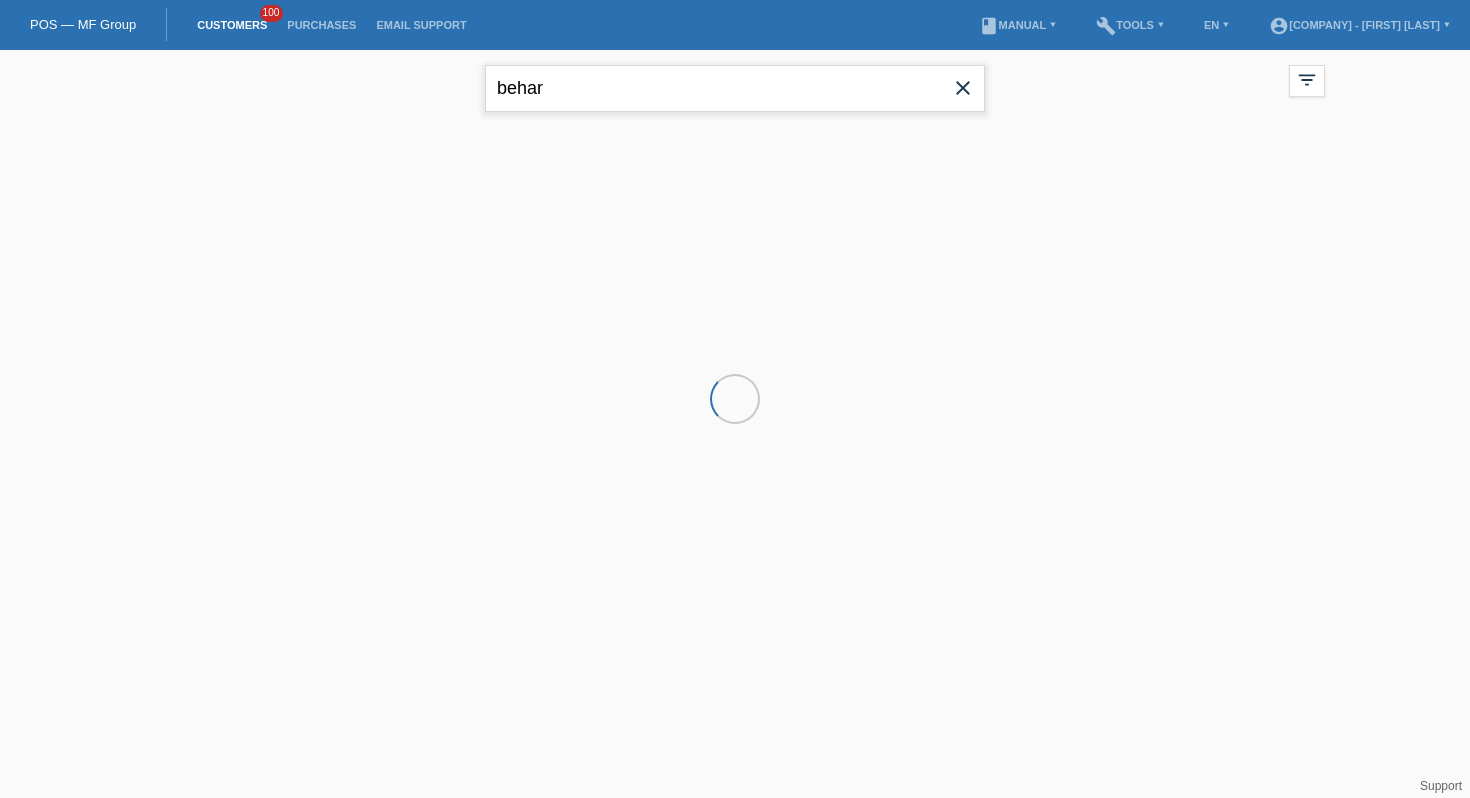 click on "behar" at bounding box center (735, 88) 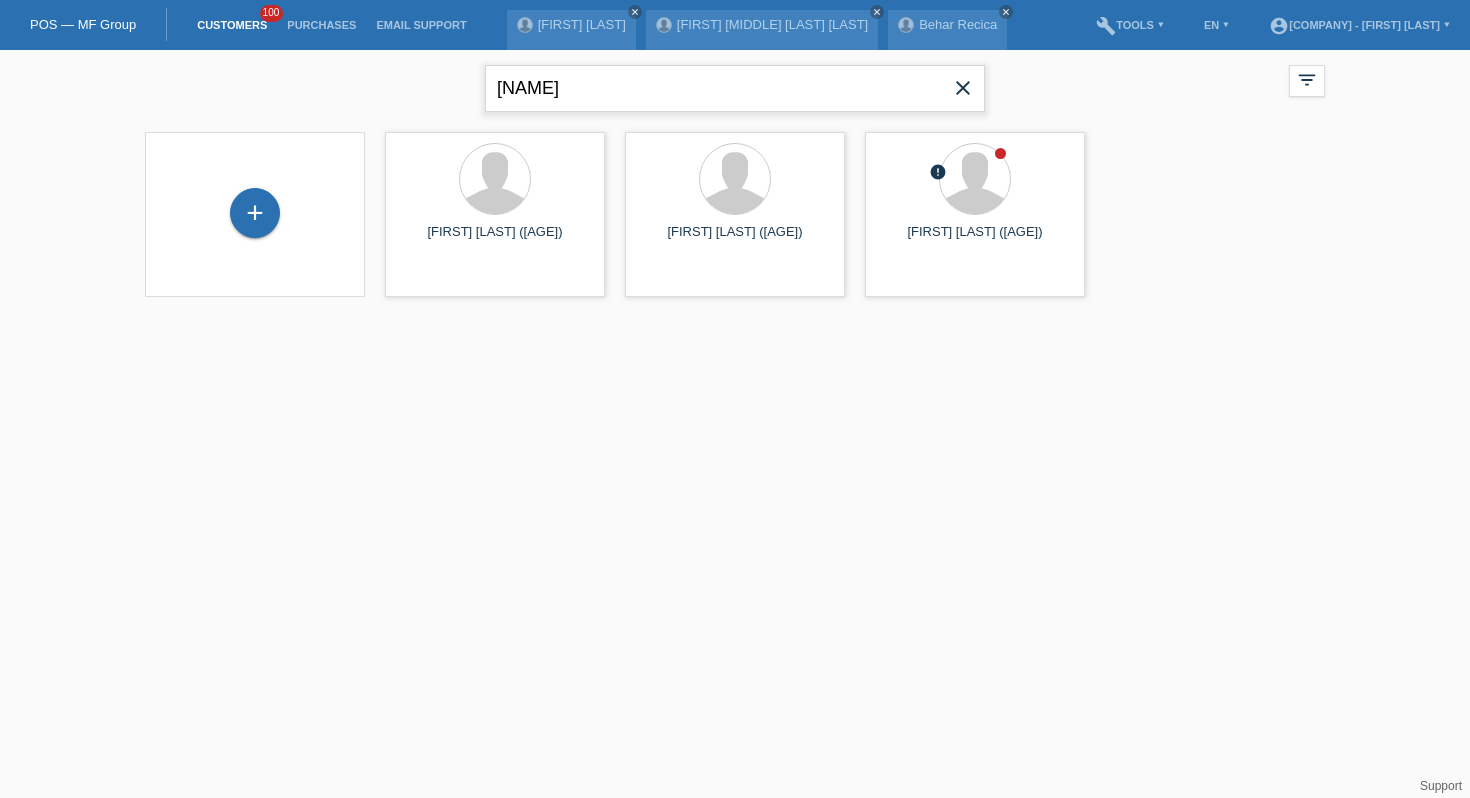 type on "[NAME]" 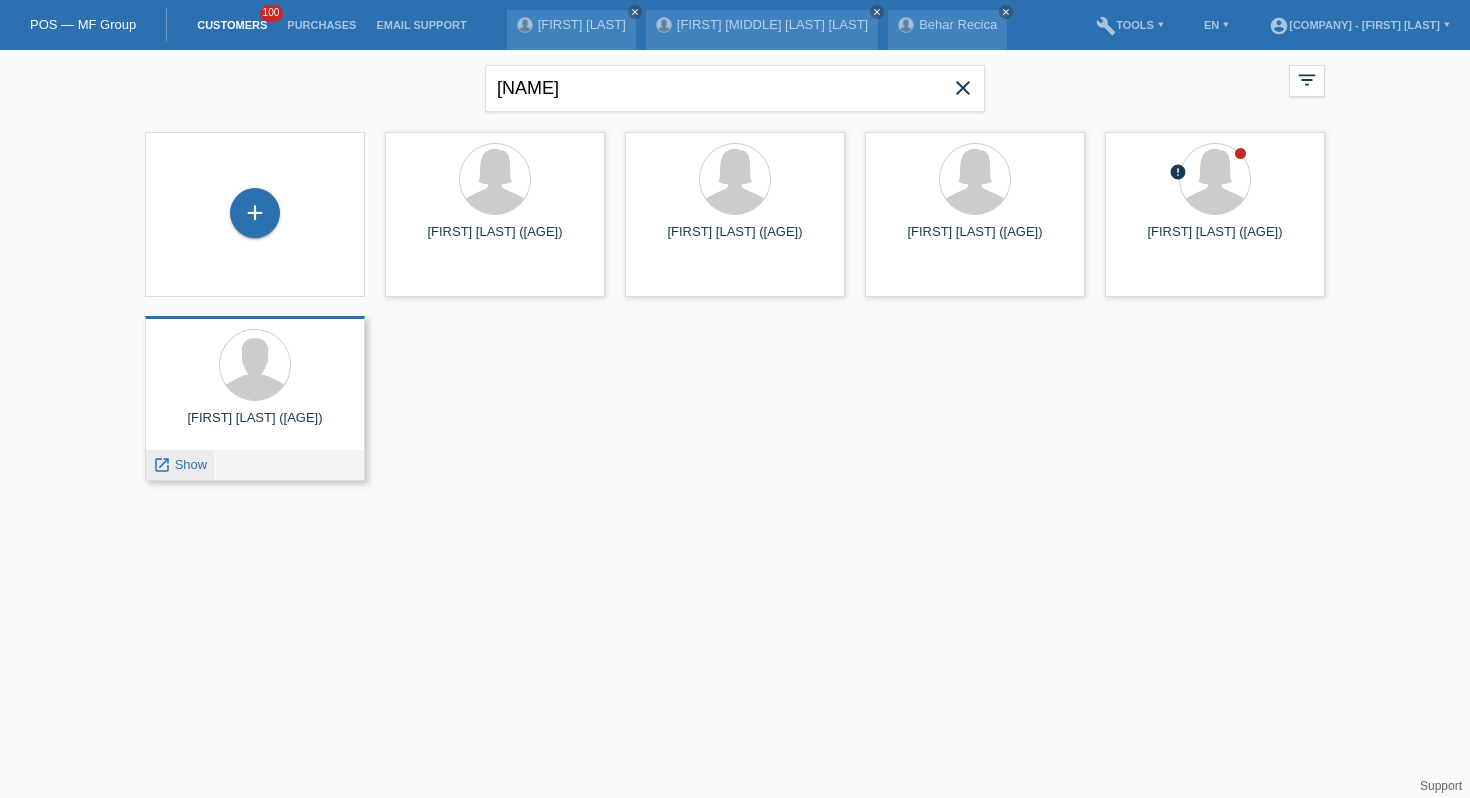 click on "launch   Show" at bounding box center [180, 465] 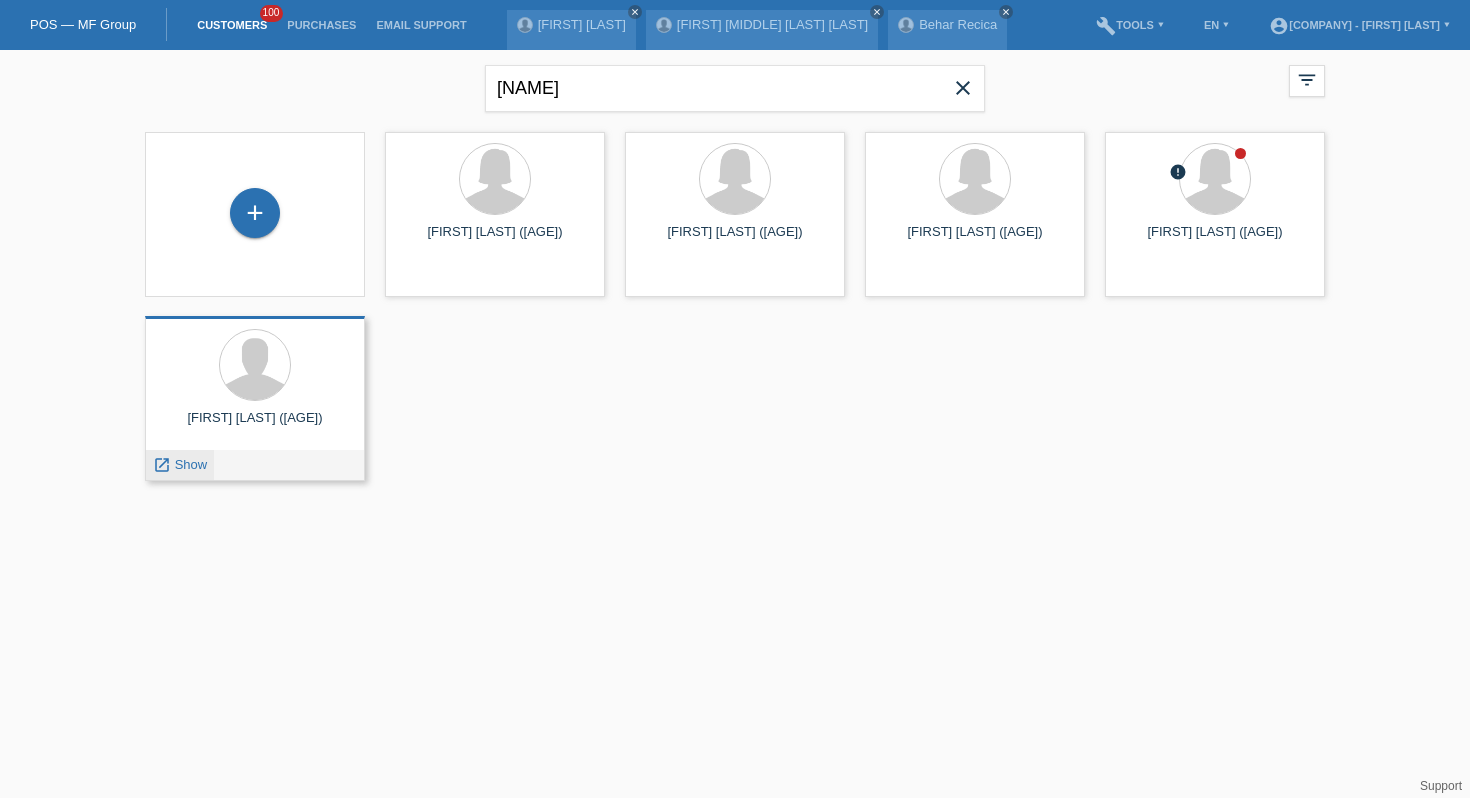 click on "Show" at bounding box center [191, 464] 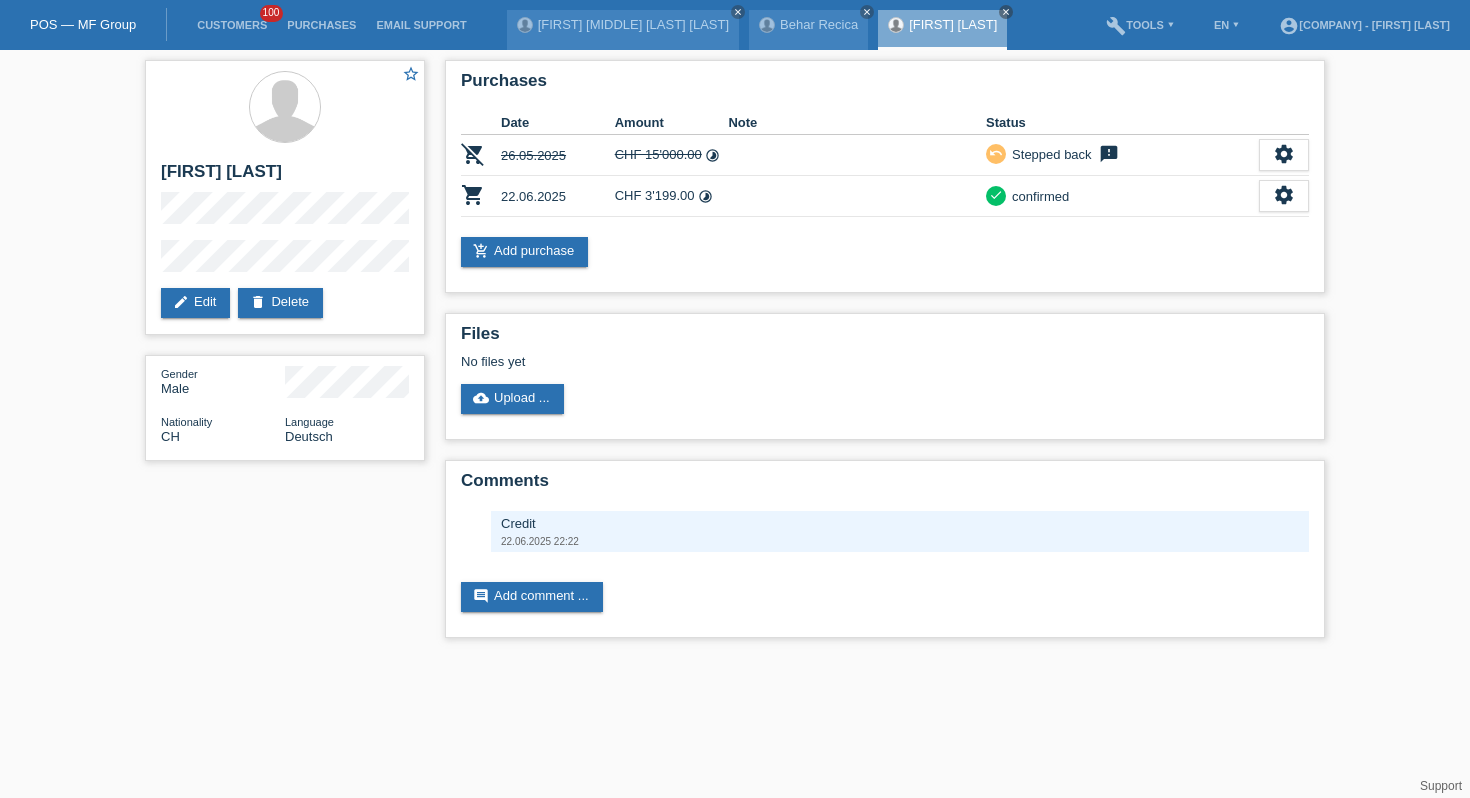 scroll, scrollTop: 0, scrollLeft: 0, axis: both 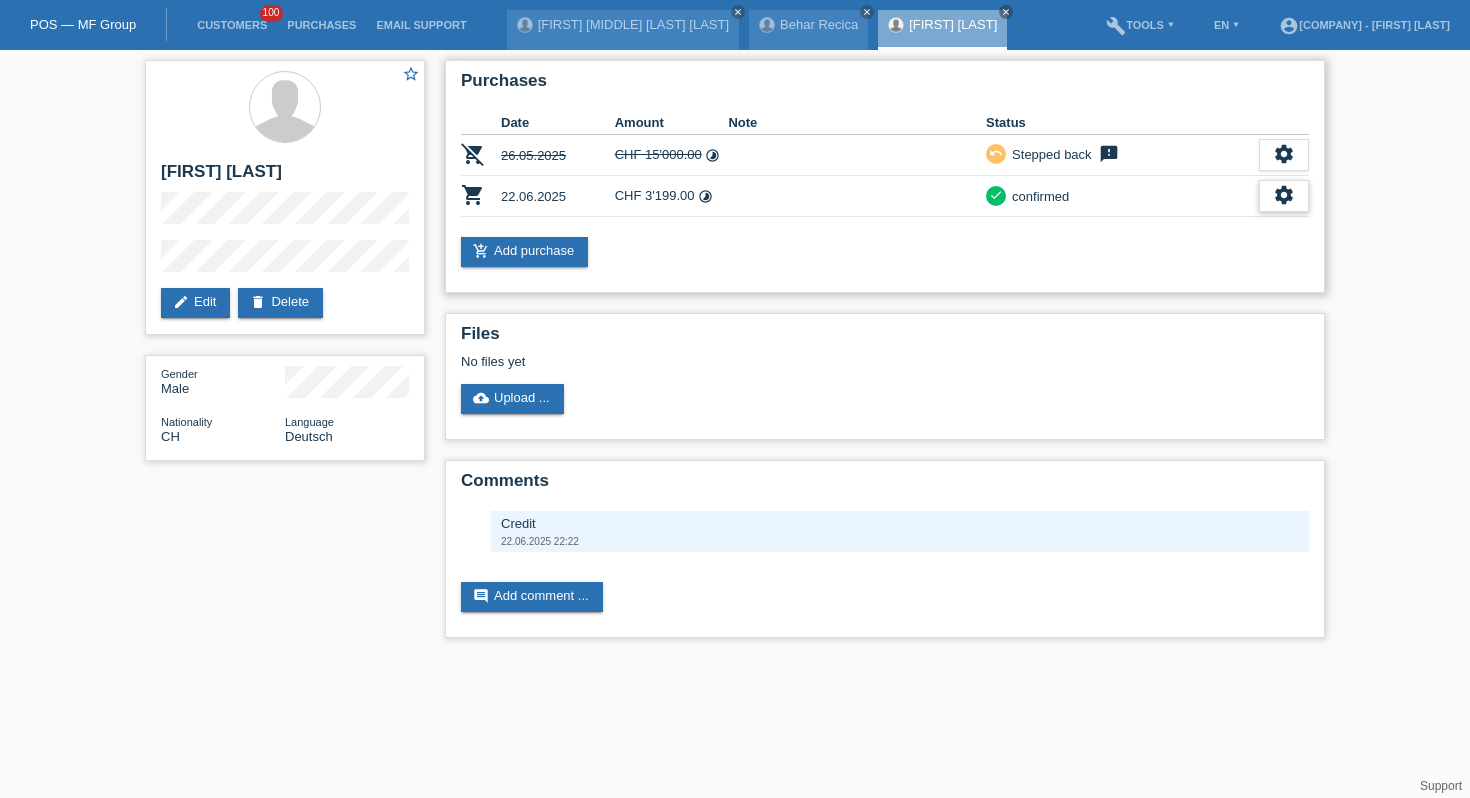 click on "settings" at bounding box center [1284, 195] 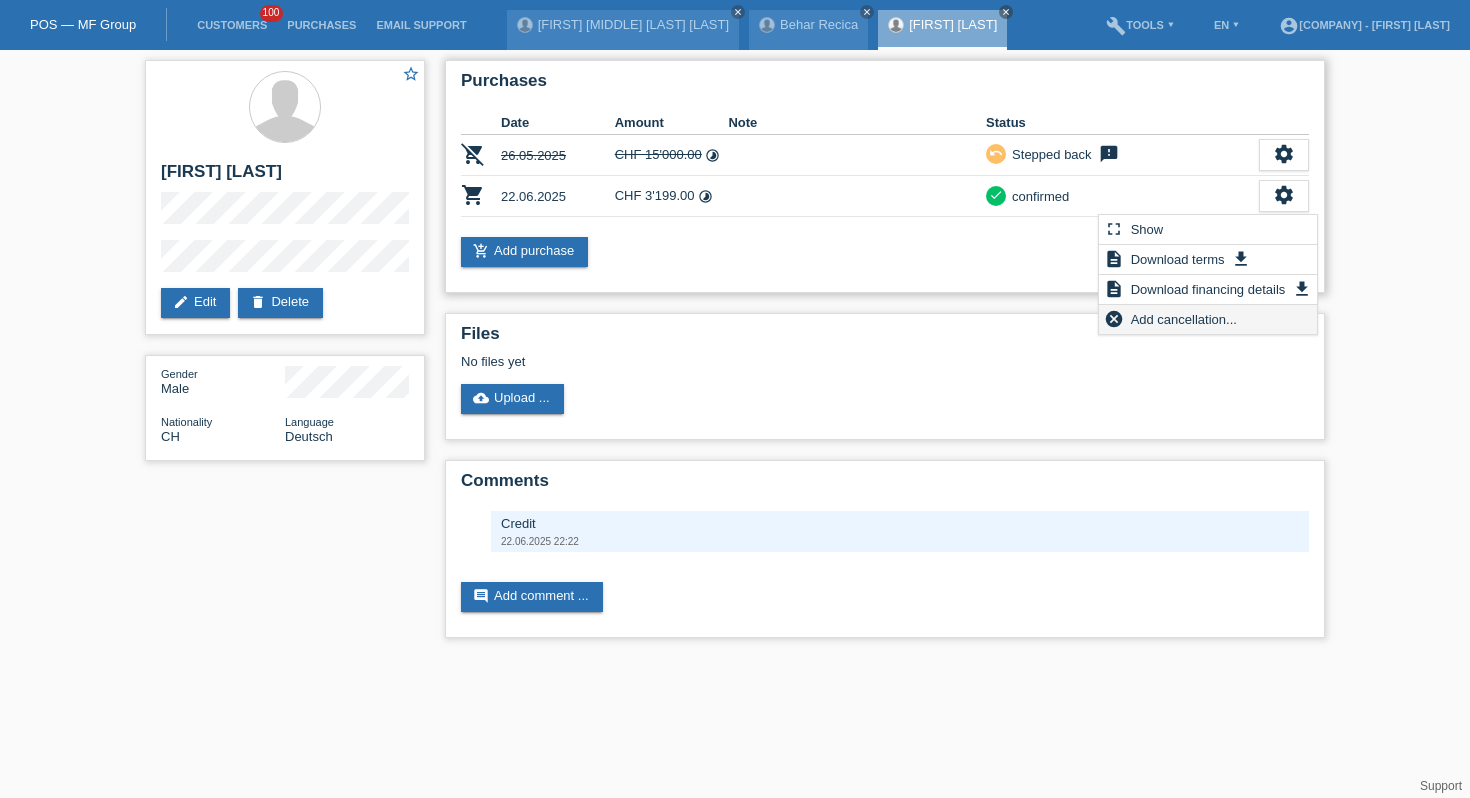 click on "Add cancellation..." at bounding box center (1184, 319) 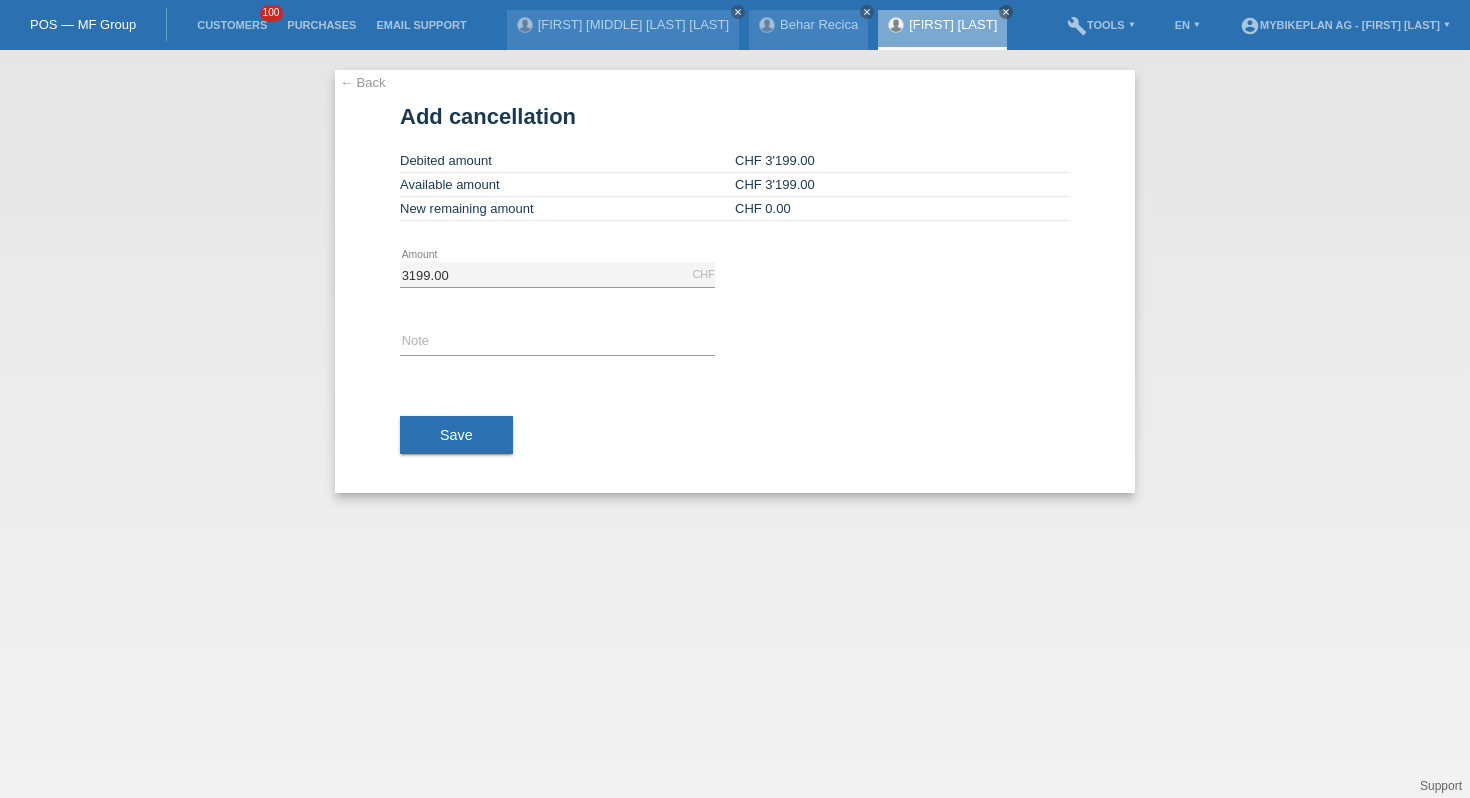 scroll, scrollTop: 0, scrollLeft: 0, axis: both 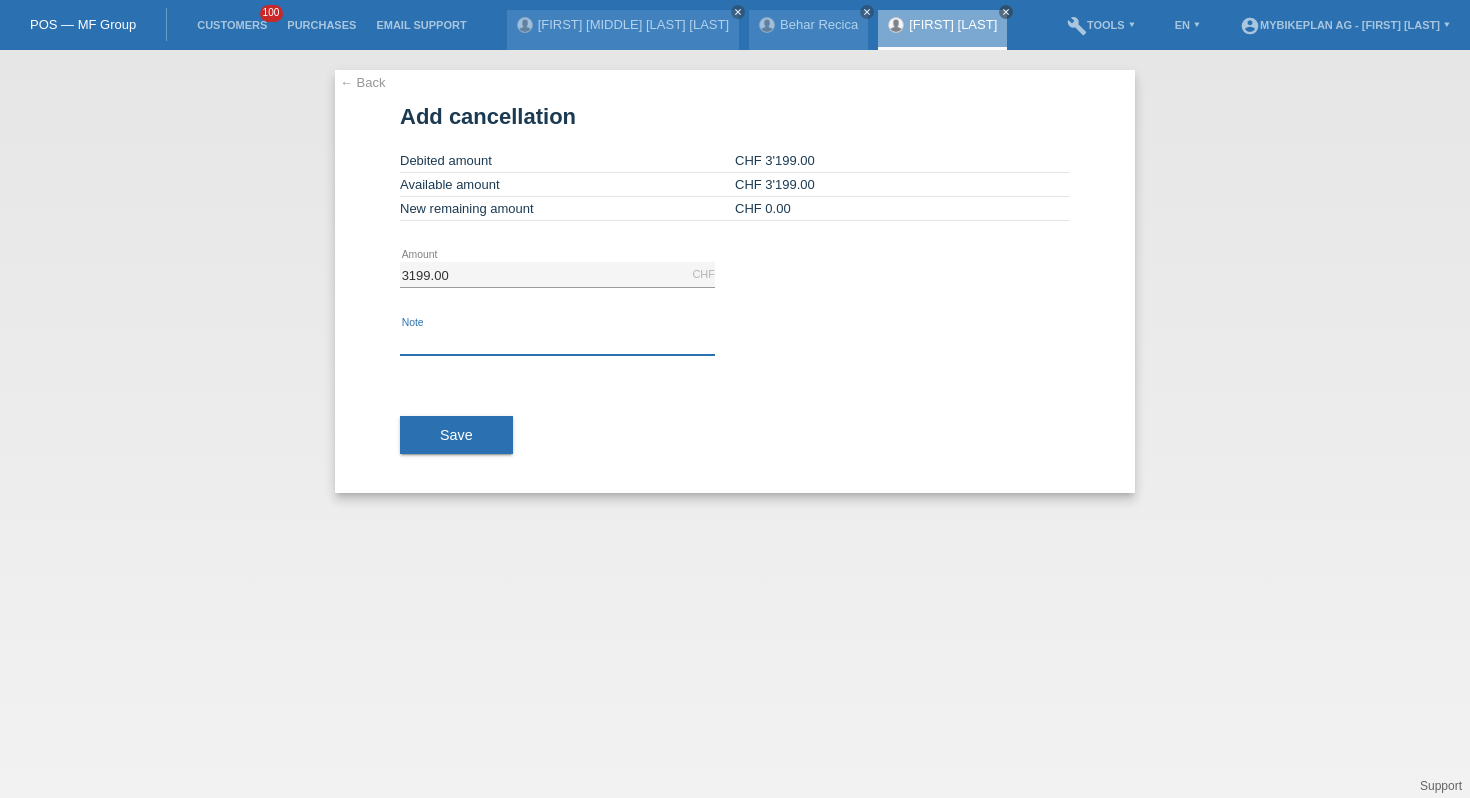 click at bounding box center [557, 342] 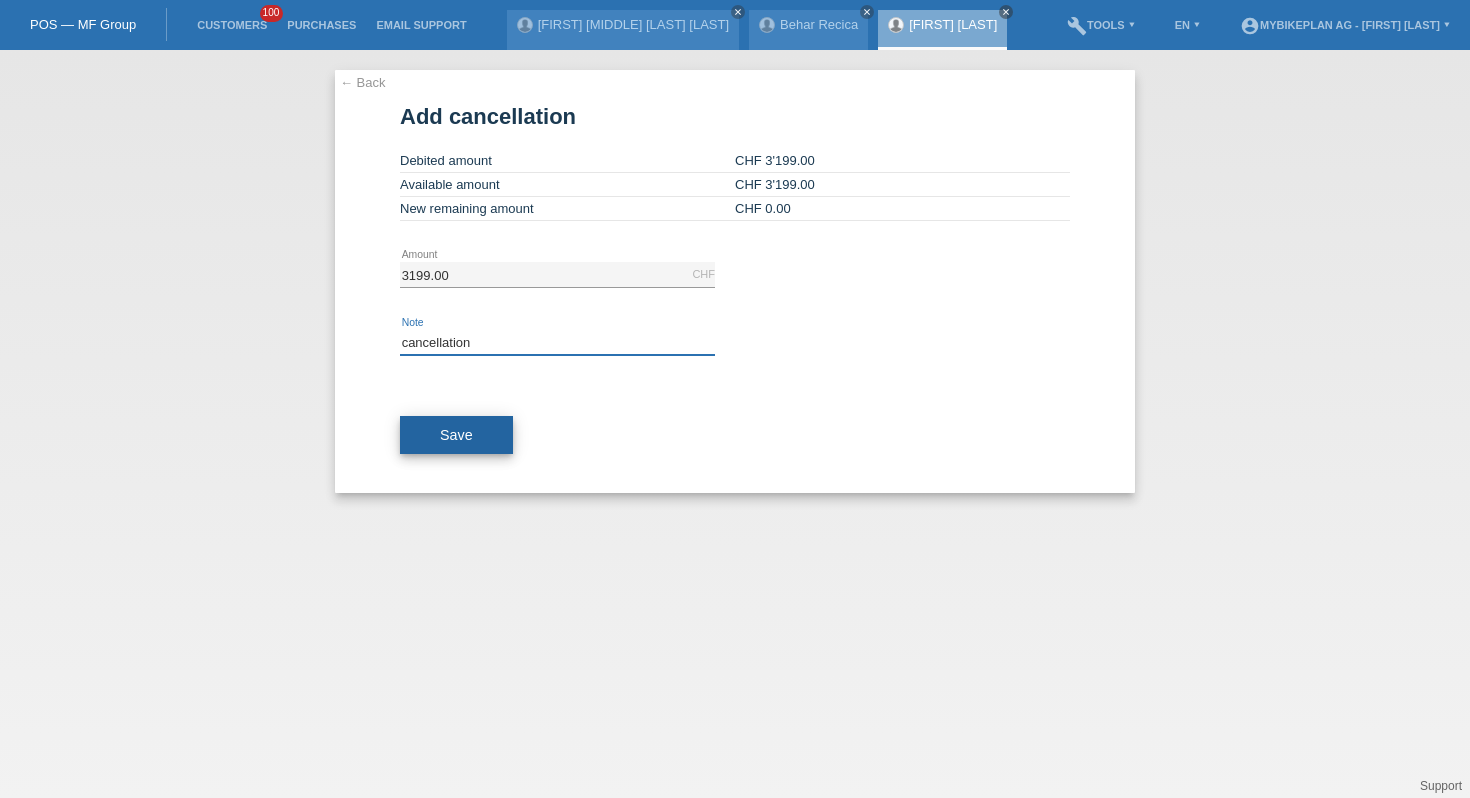 type on "cancellation" 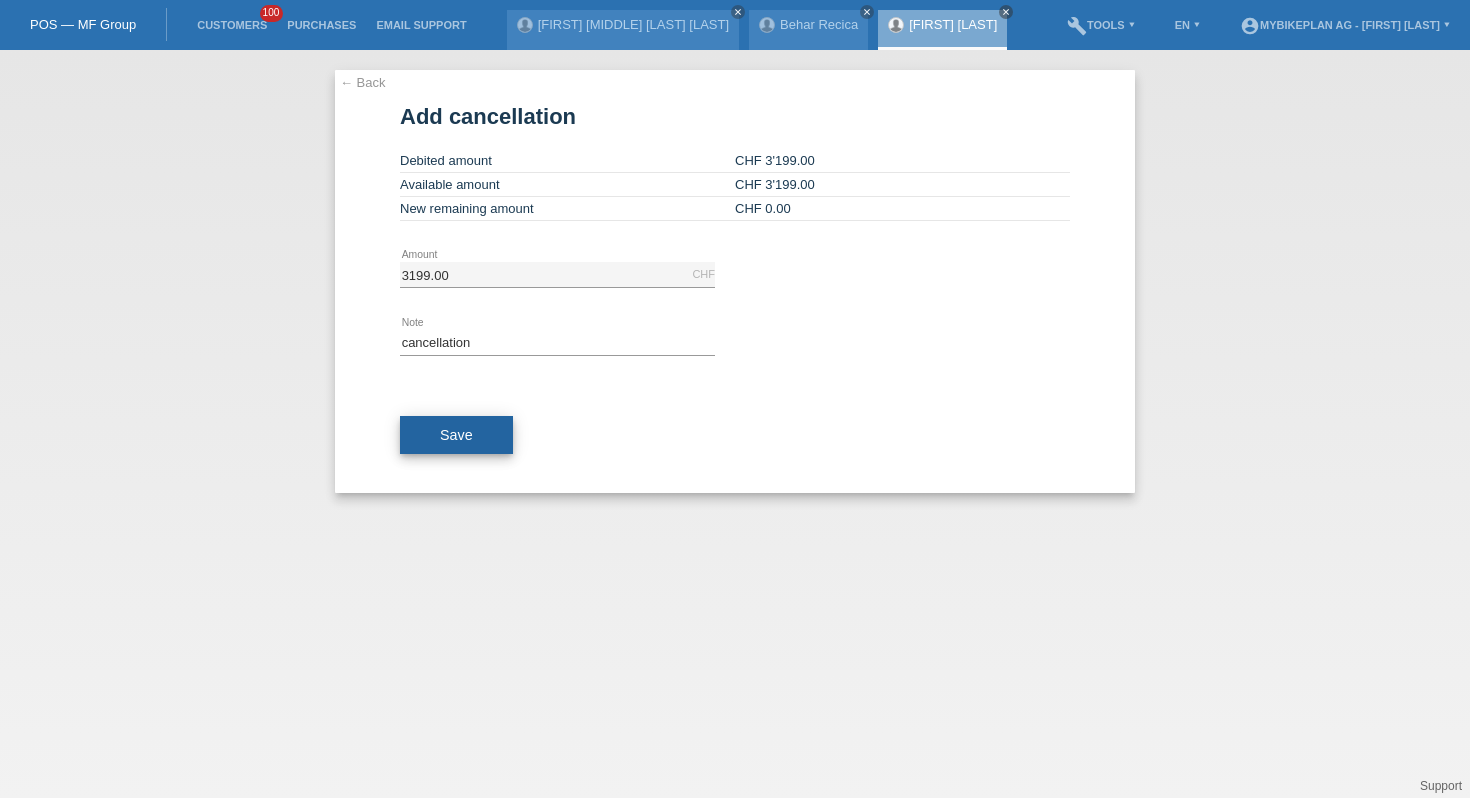 click on "Save" at bounding box center [456, 435] 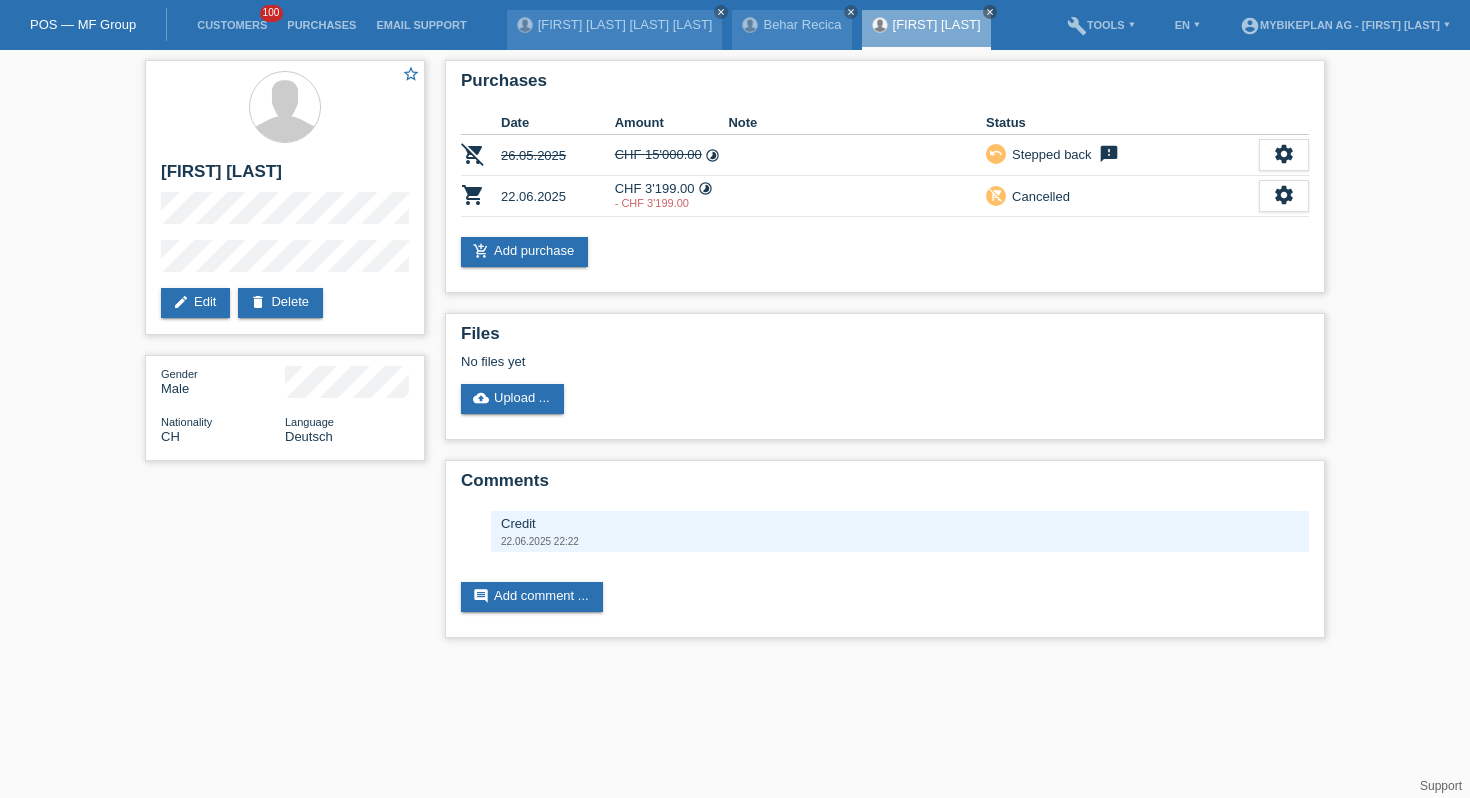 scroll, scrollTop: 0, scrollLeft: 0, axis: both 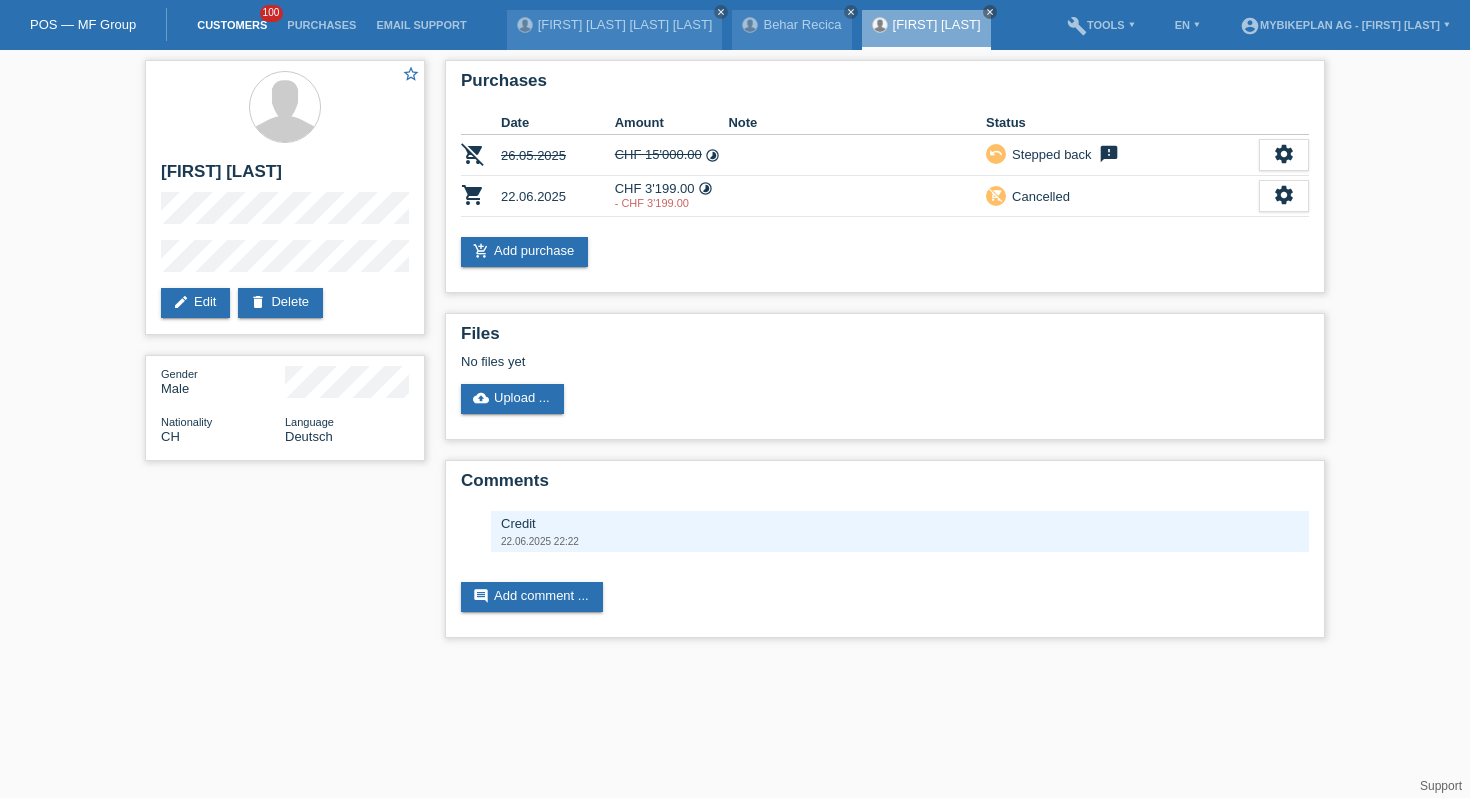 click on "Customers" at bounding box center (232, 25) 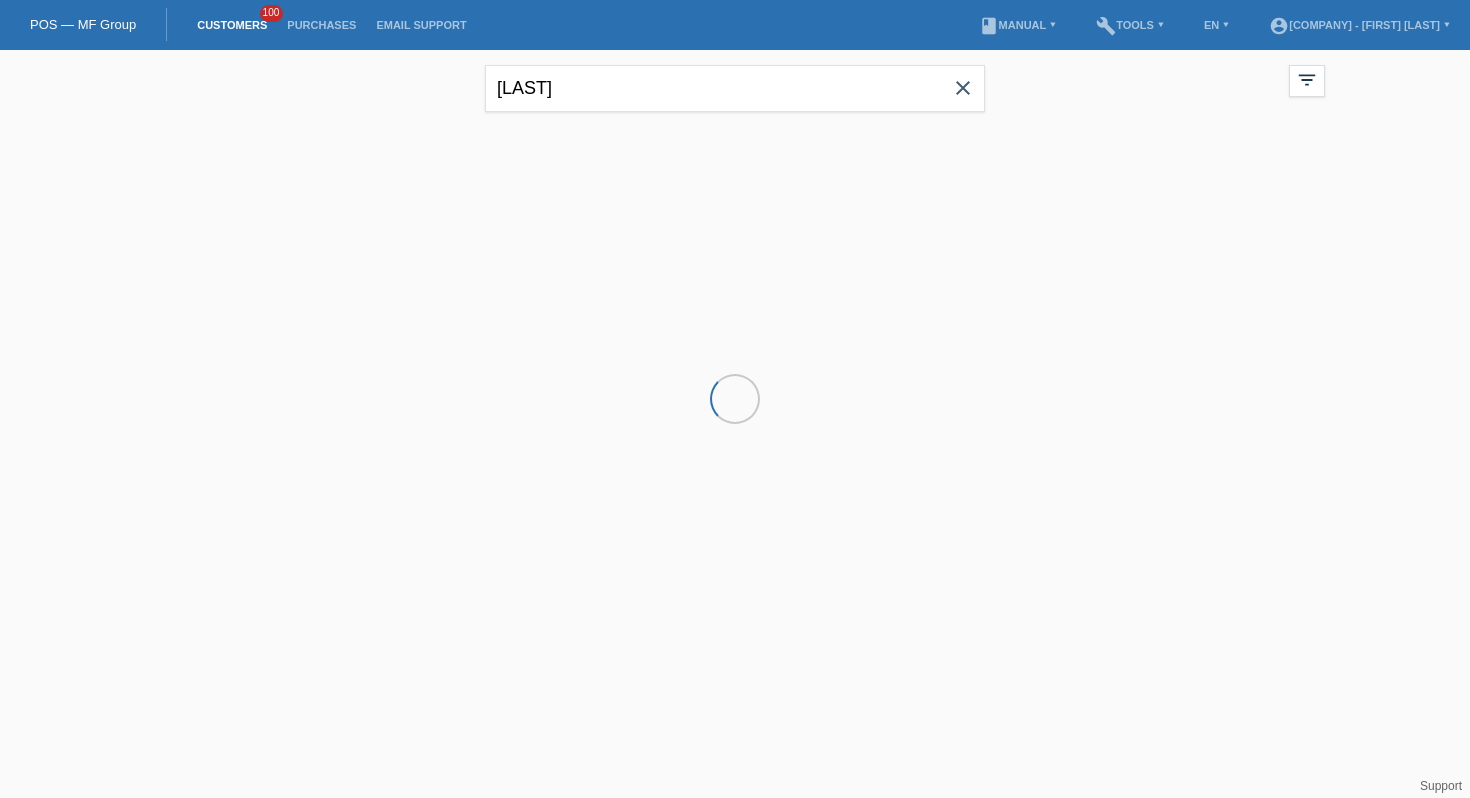 scroll, scrollTop: 0, scrollLeft: 0, axis: both 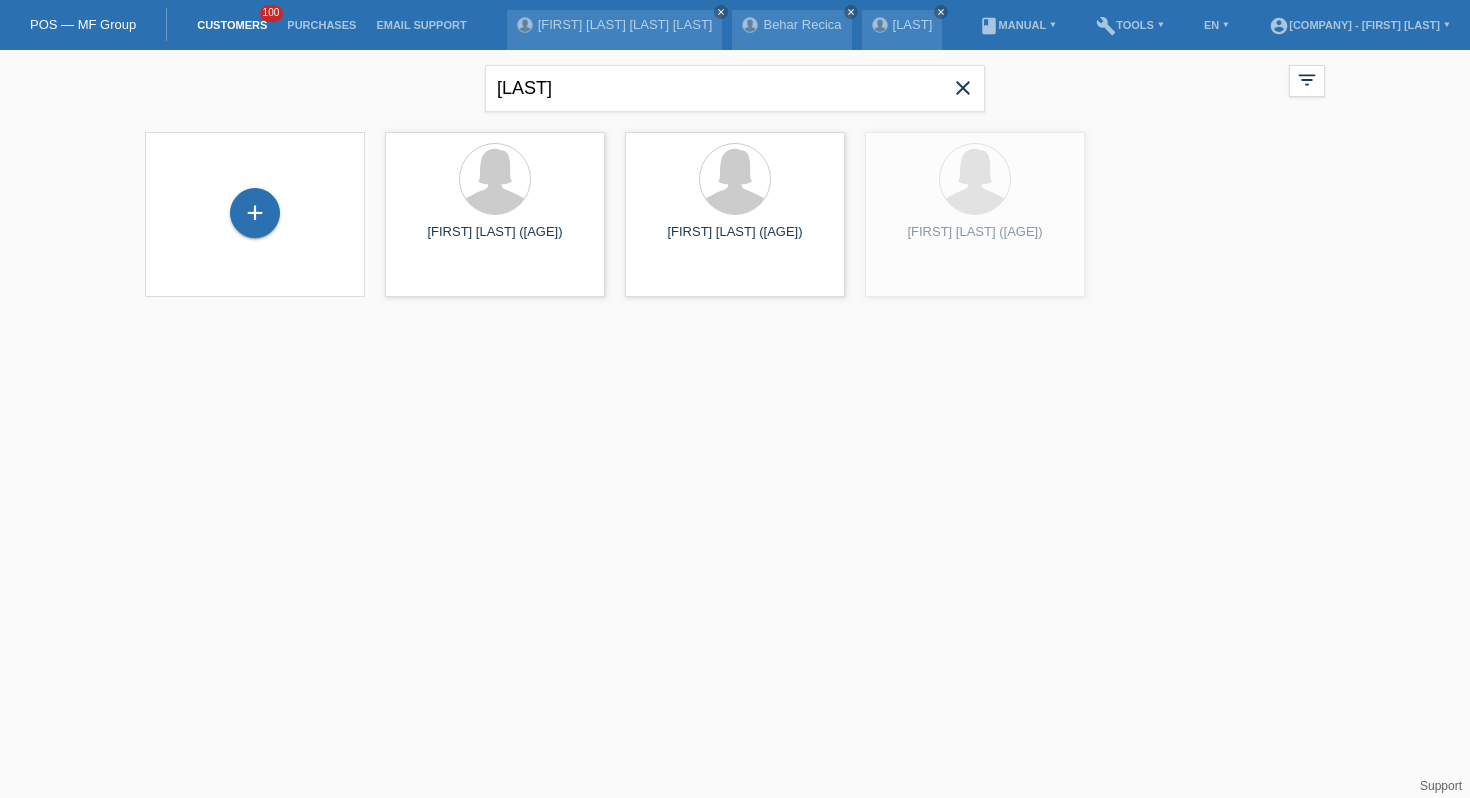 click on "close" at bounding box center (963, 88) 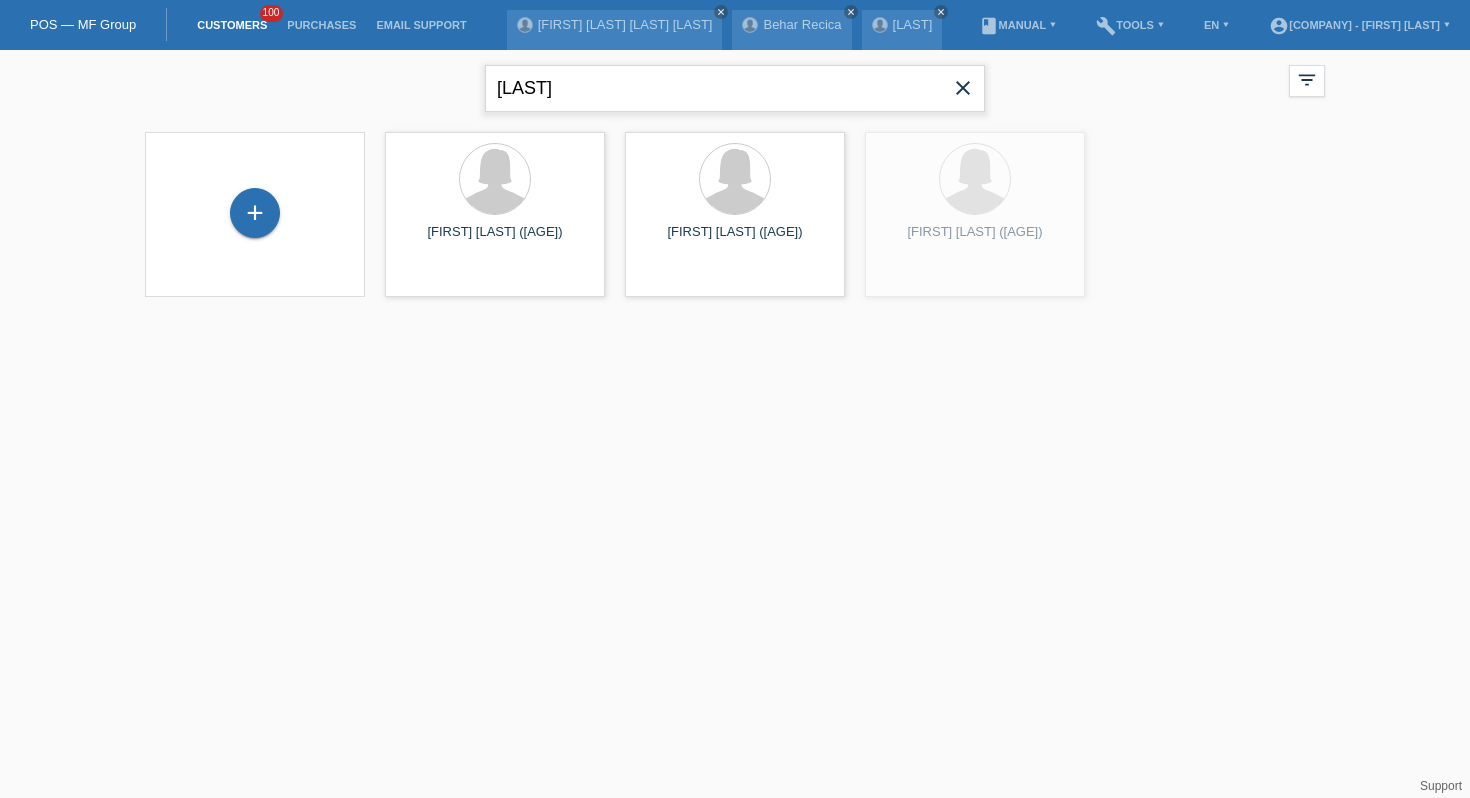 type 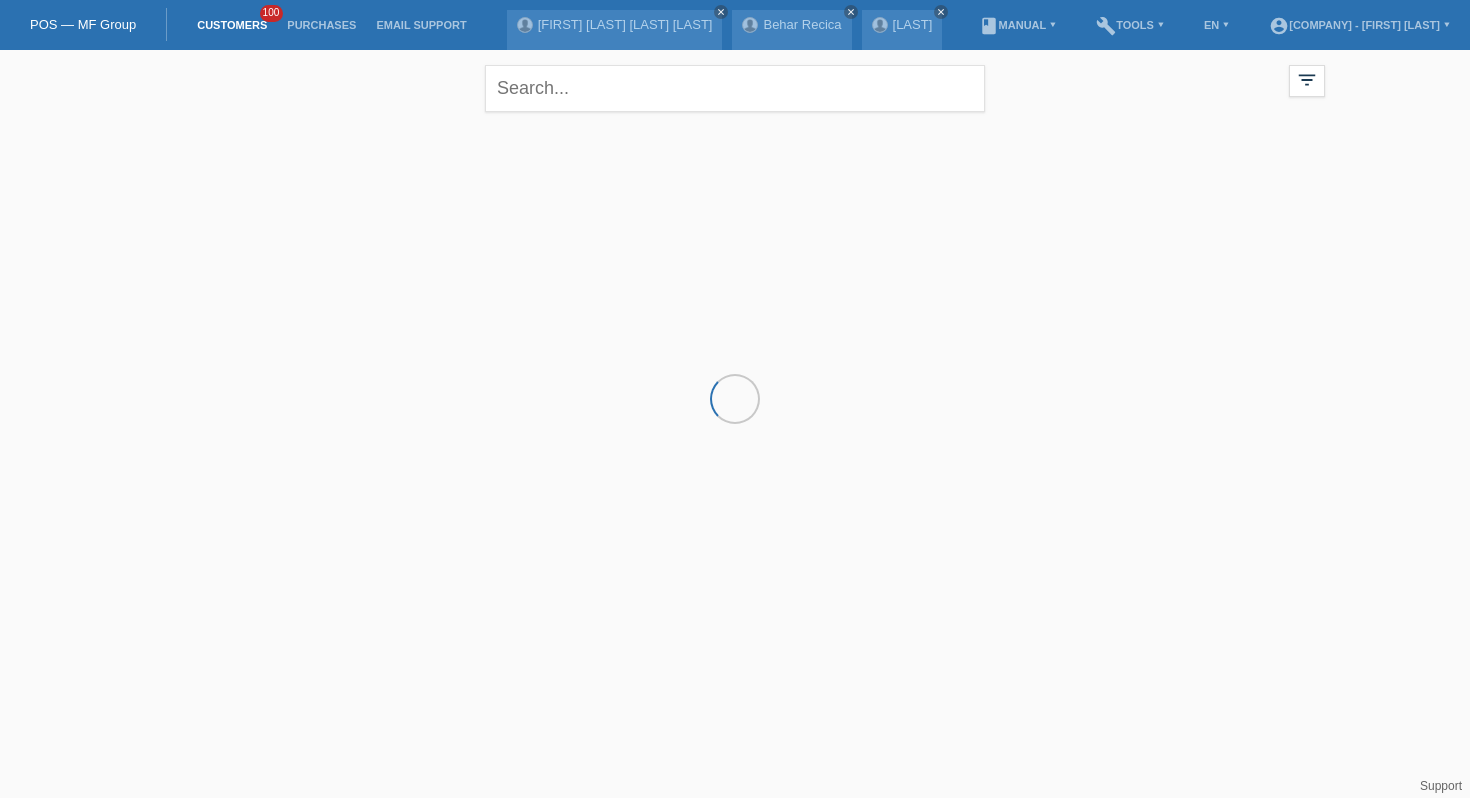 click at bounding box center (735, 222) 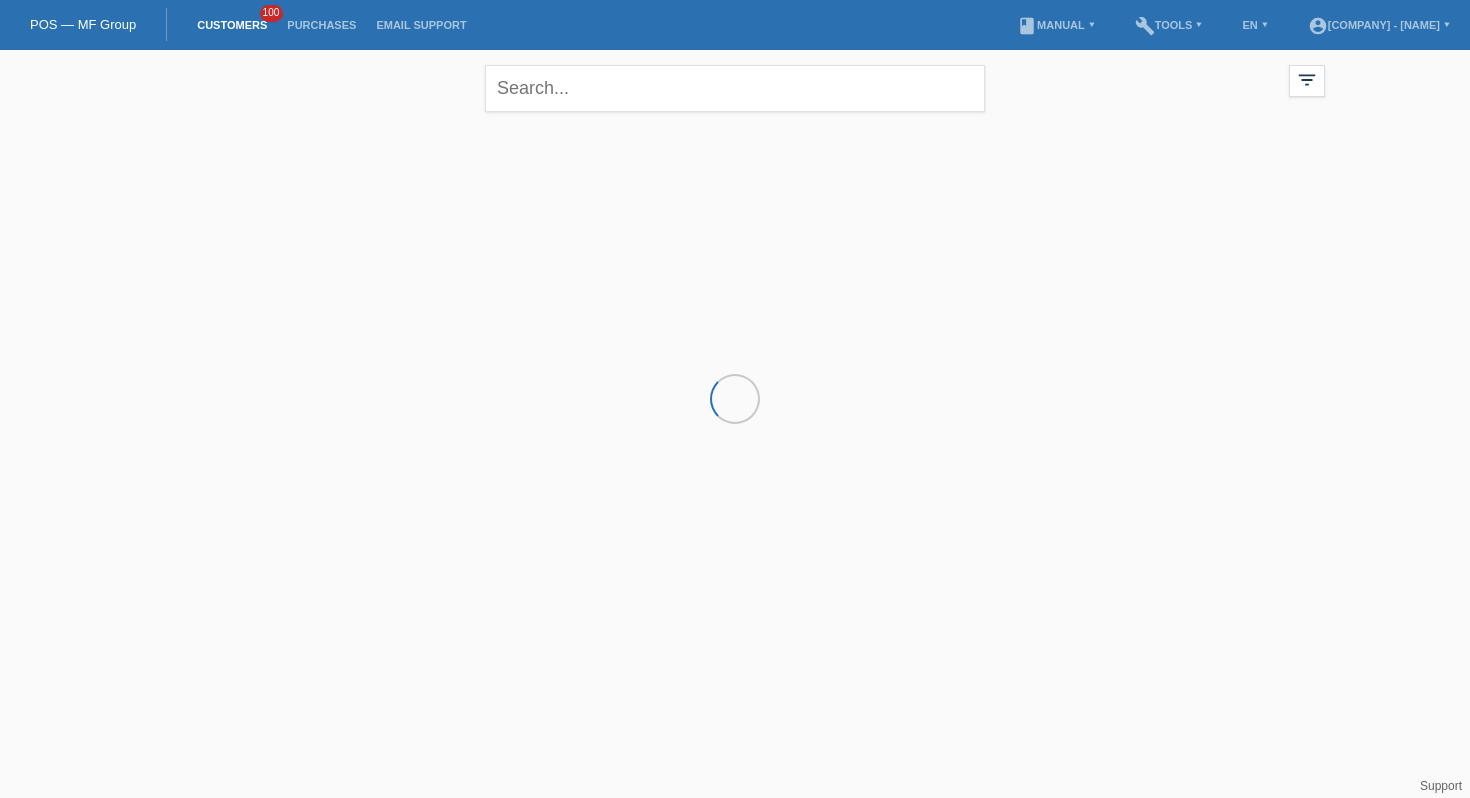 scroll, scrollTop: 0, scrollLeft: 0, axis: both 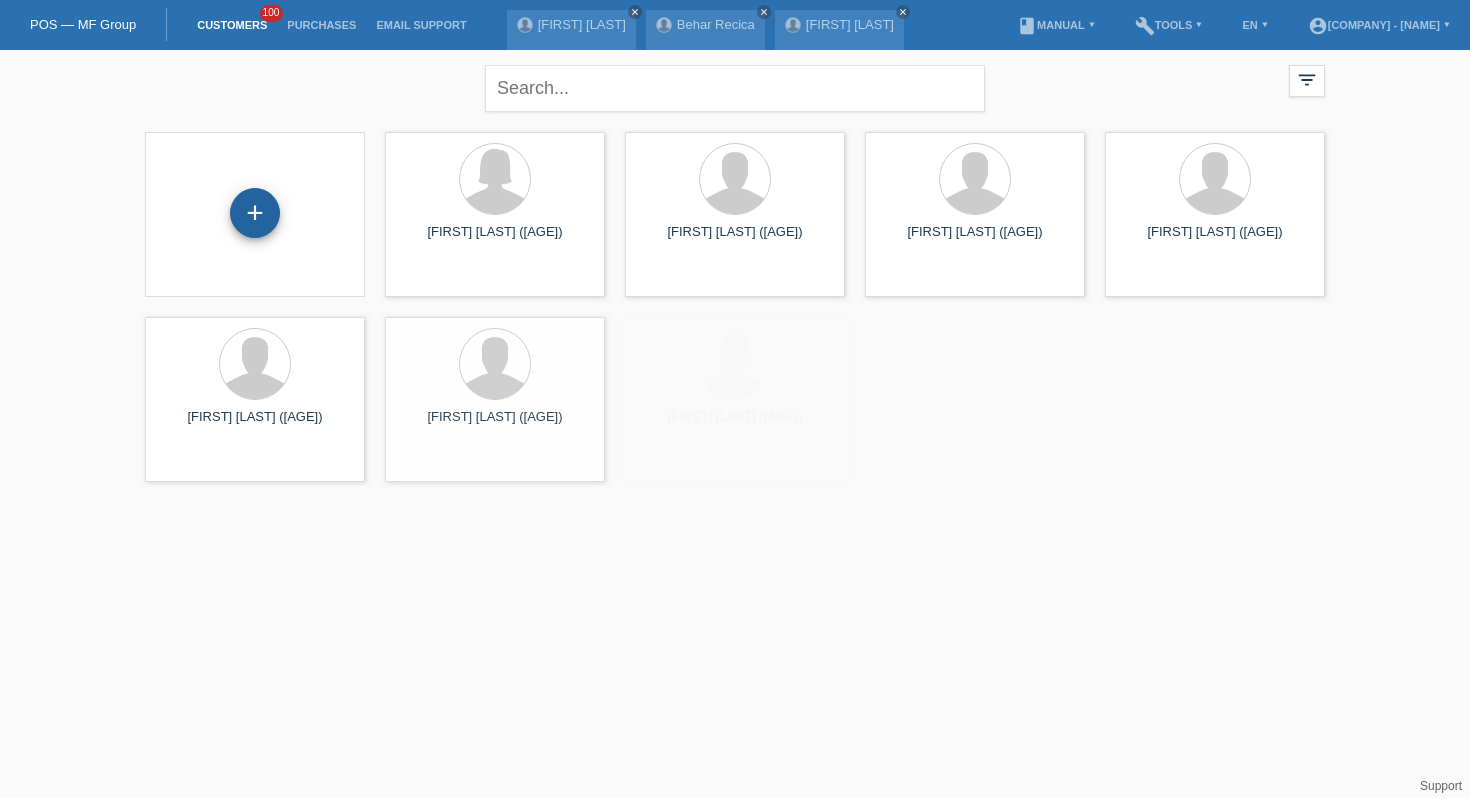 click on "+" at bounding box center (255, 213) 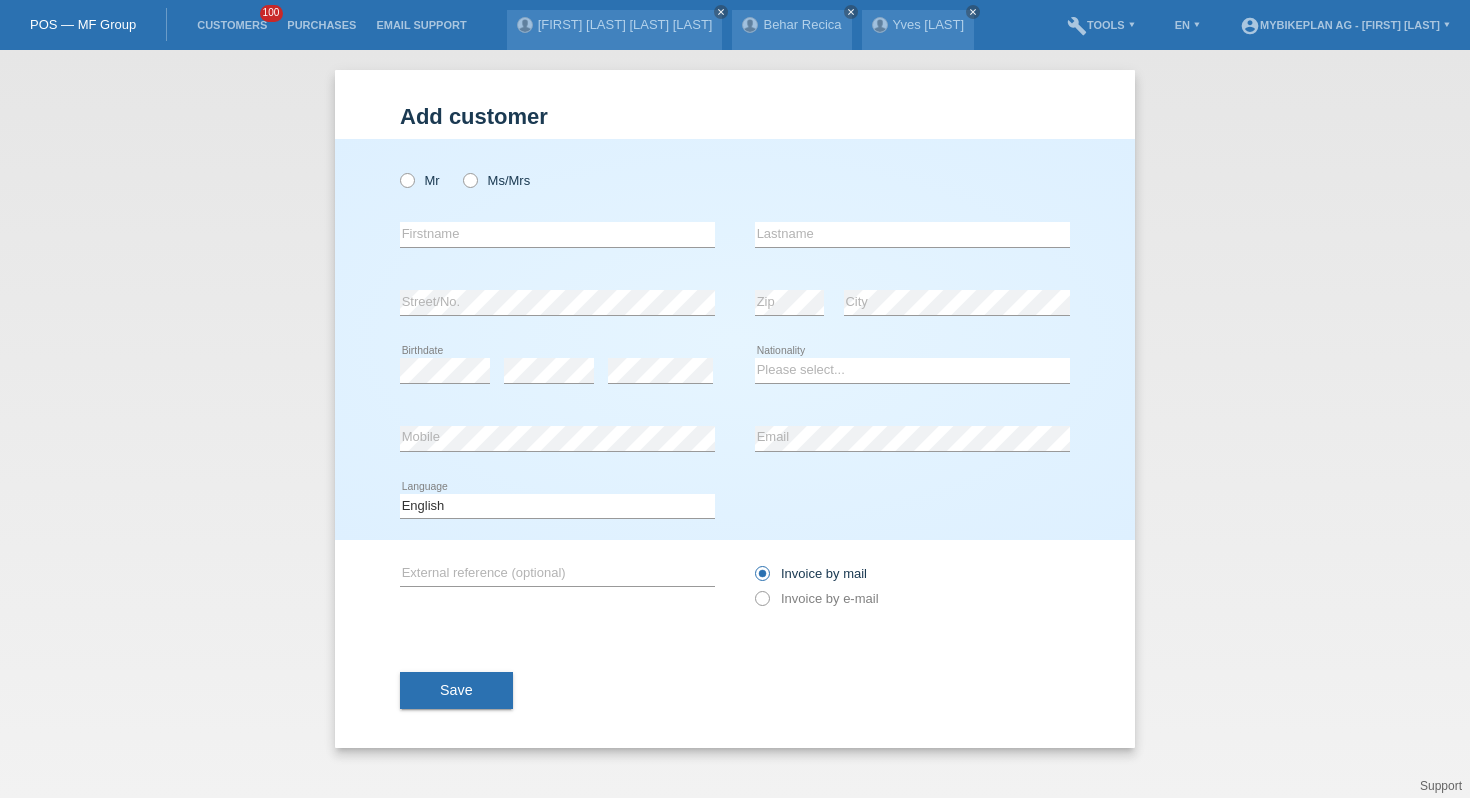 scroll, scrollTop: 0, scrollLeft: 0, axis: both 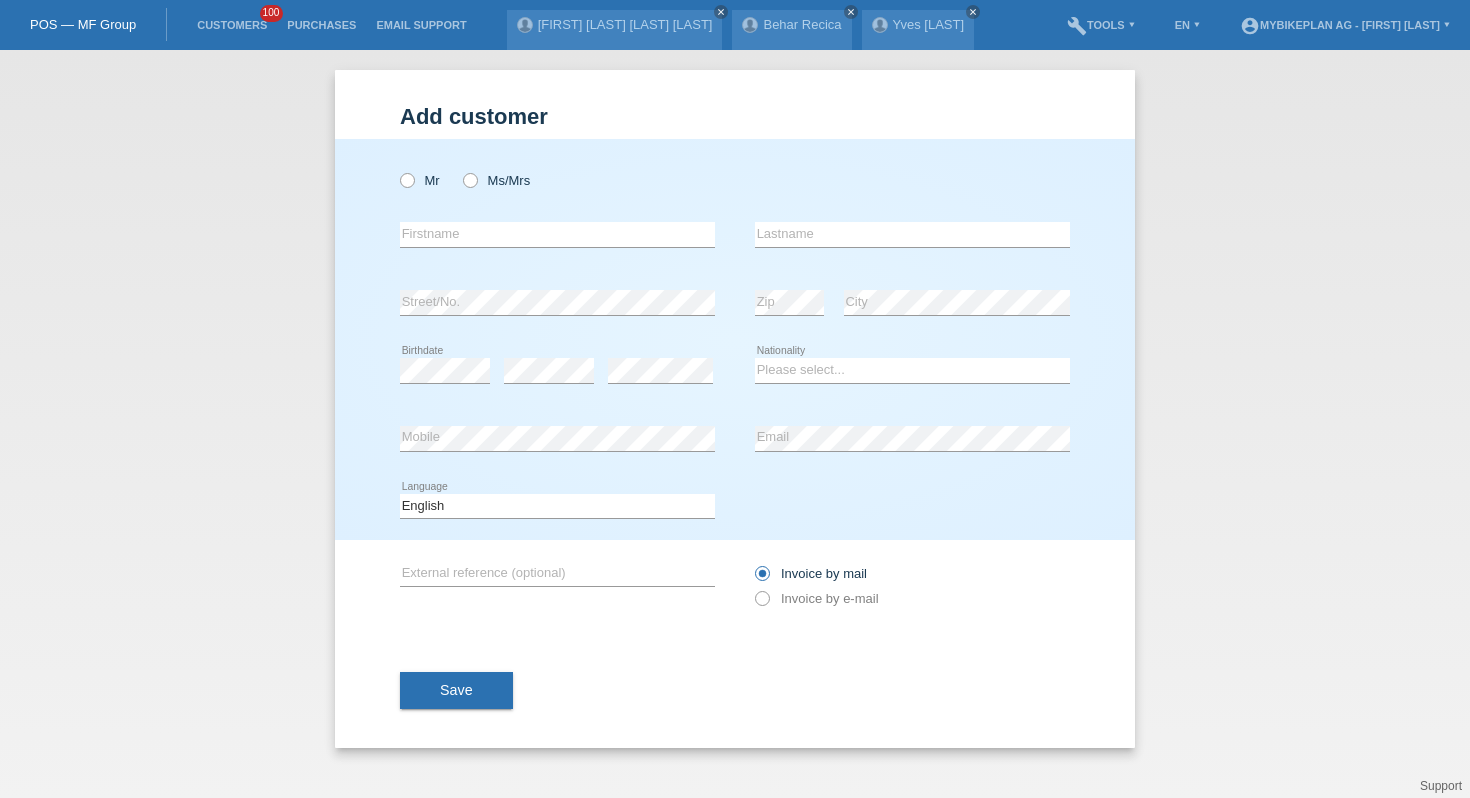 click on "Mr
Ms/Mrs
error
Firstname
Zip" at bounding box center [735, 339] 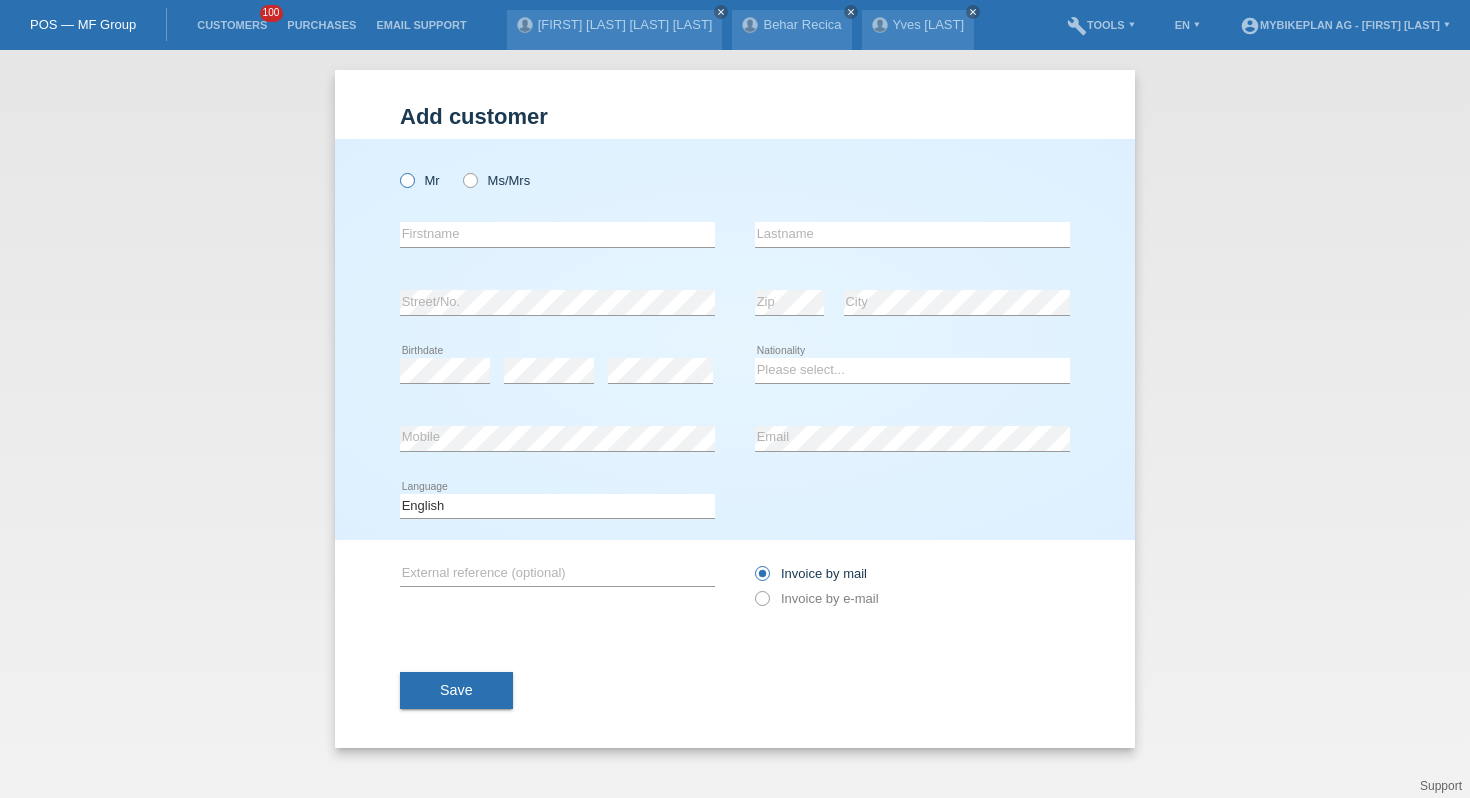 click at bounding box center (397, 170) 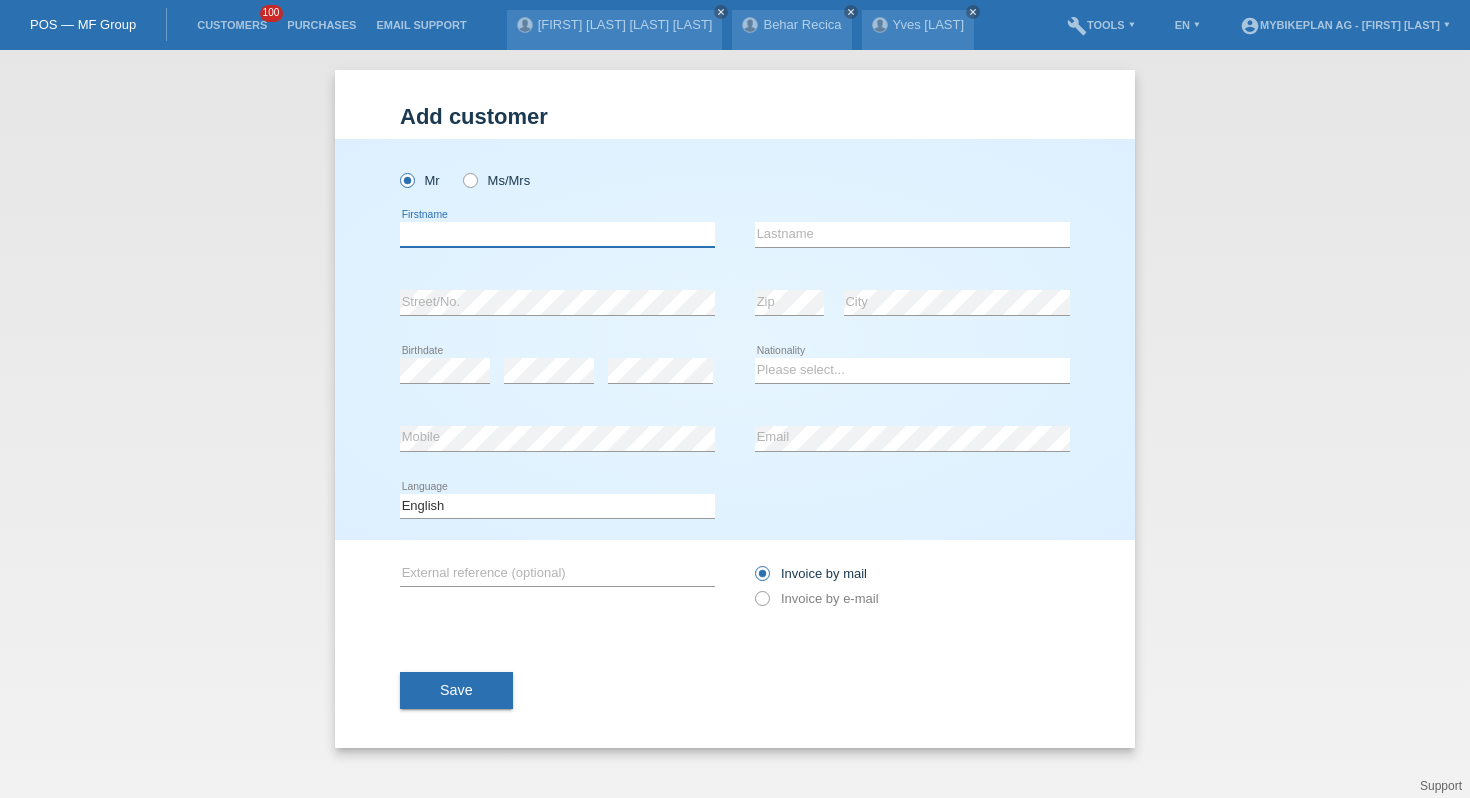 click at bounding box center (557, 234) 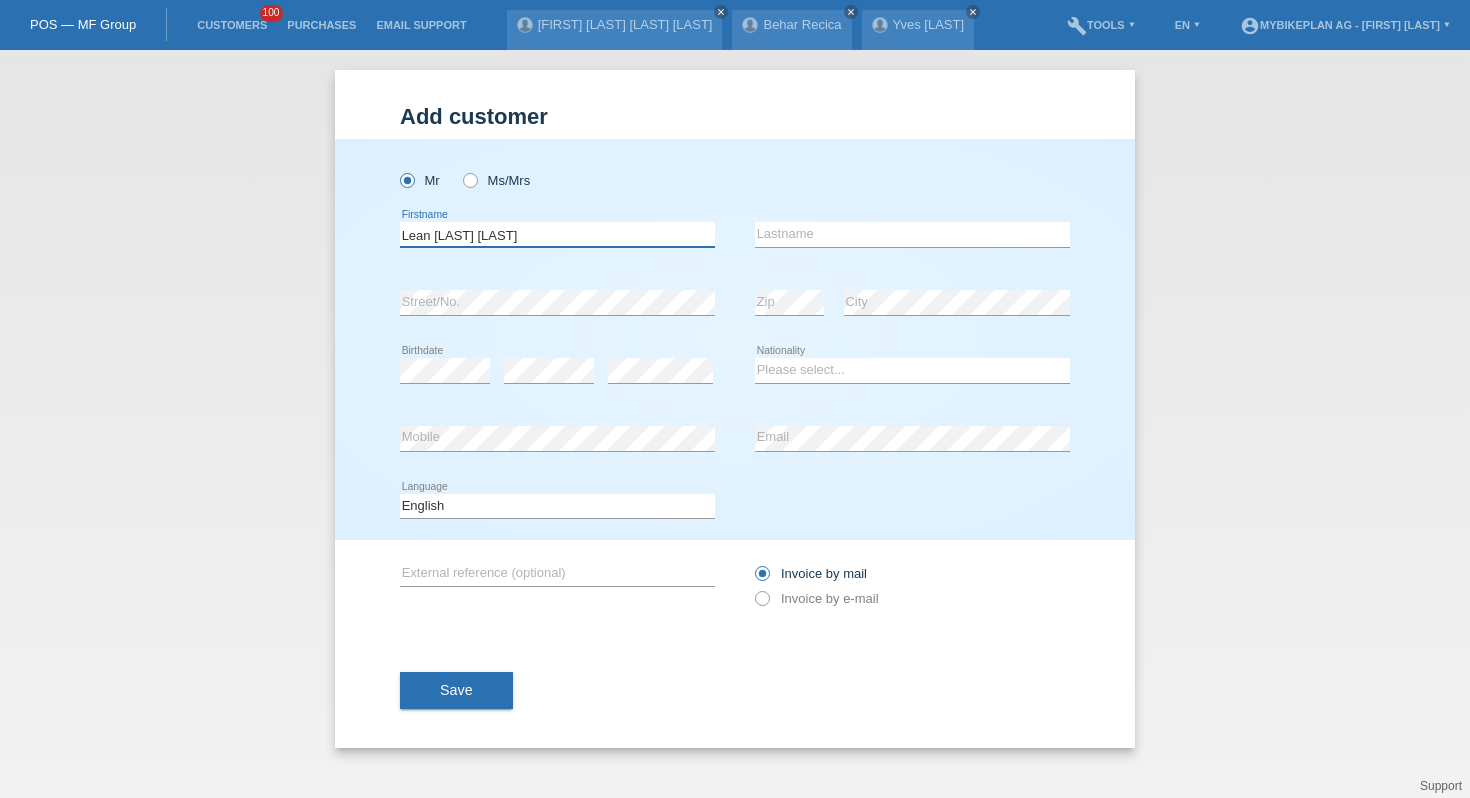 type on "[FIRST] [MIDDLE] [LAST]" 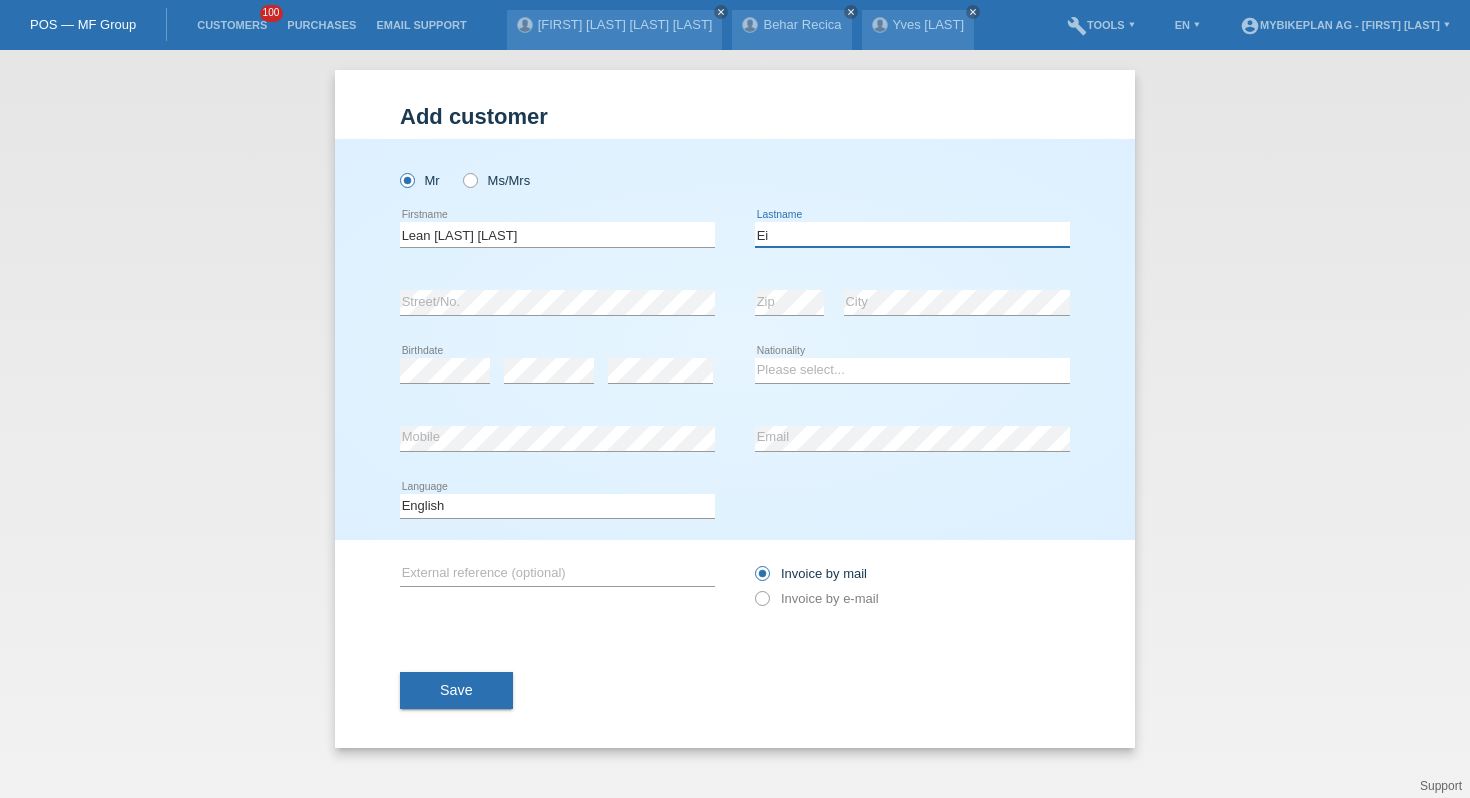 type on "E" 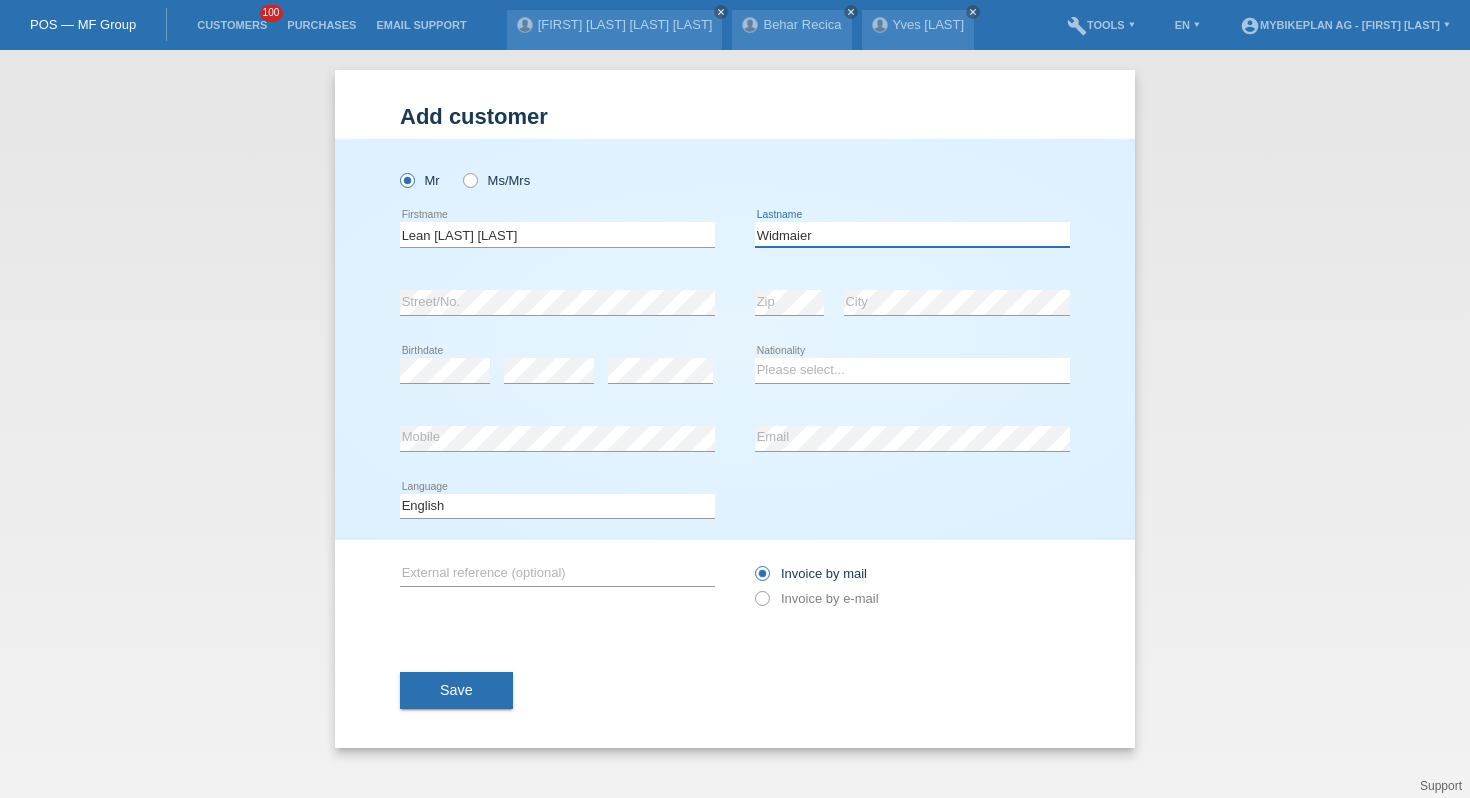 type on "Widmaier" 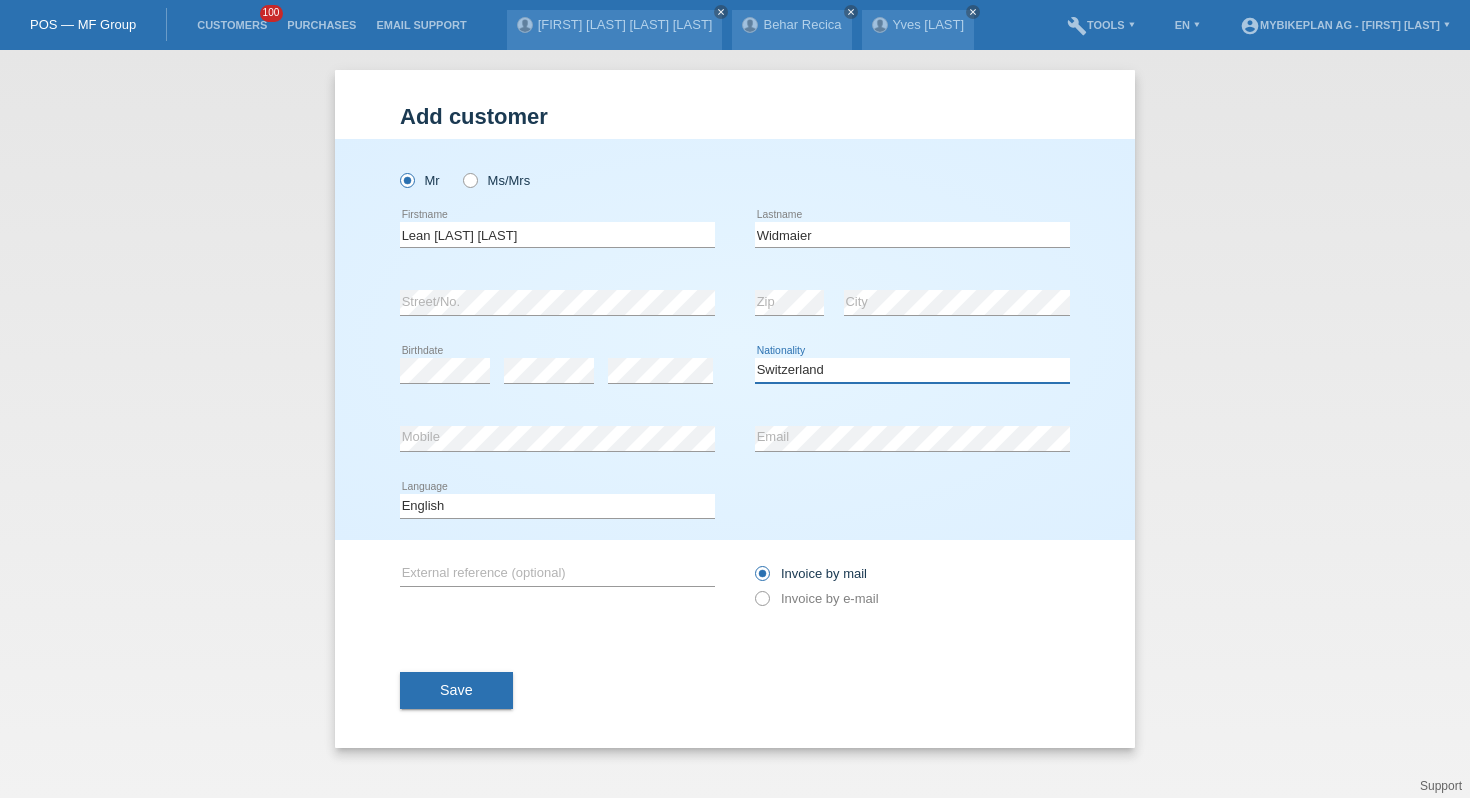 select on "DE" 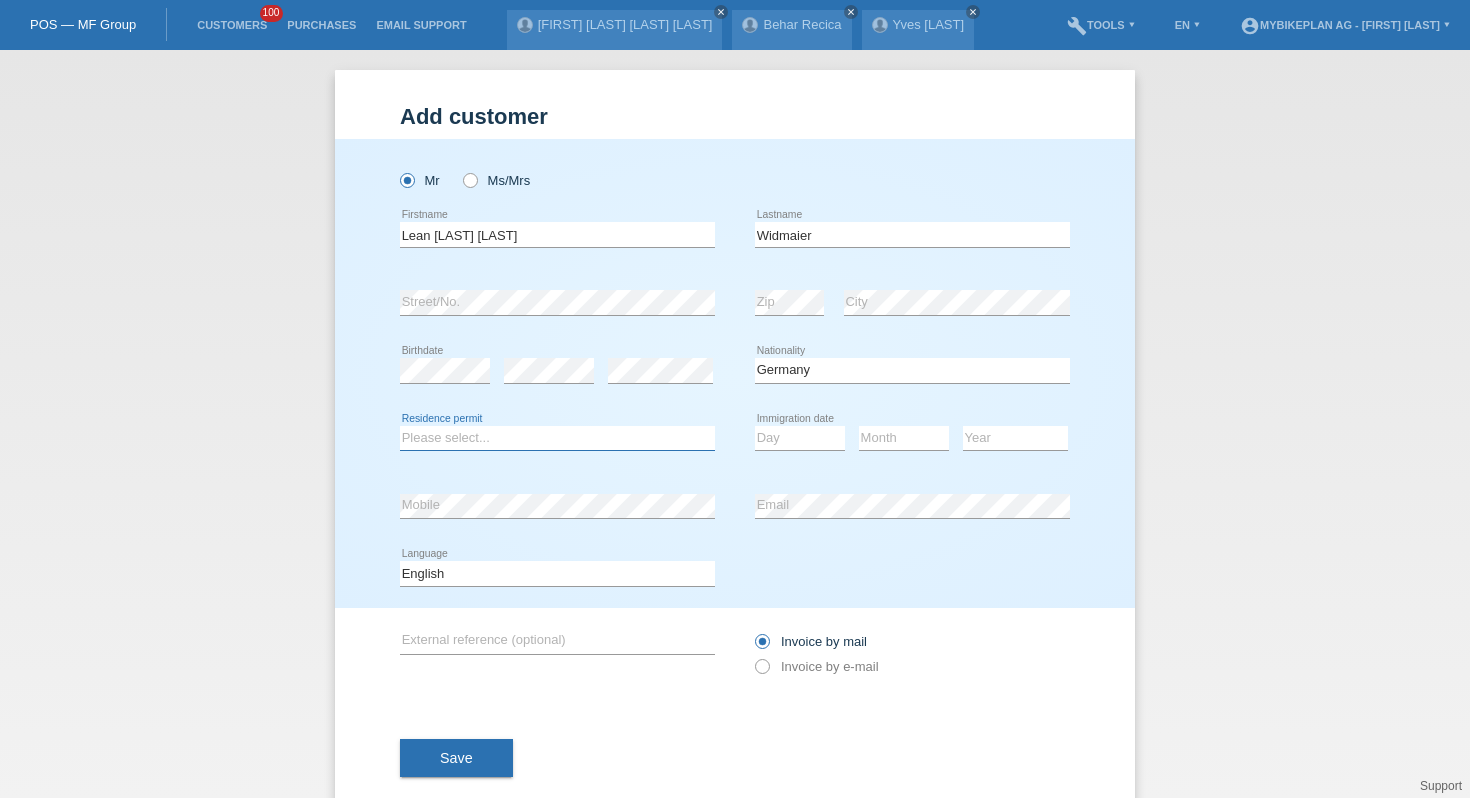 select on "B" 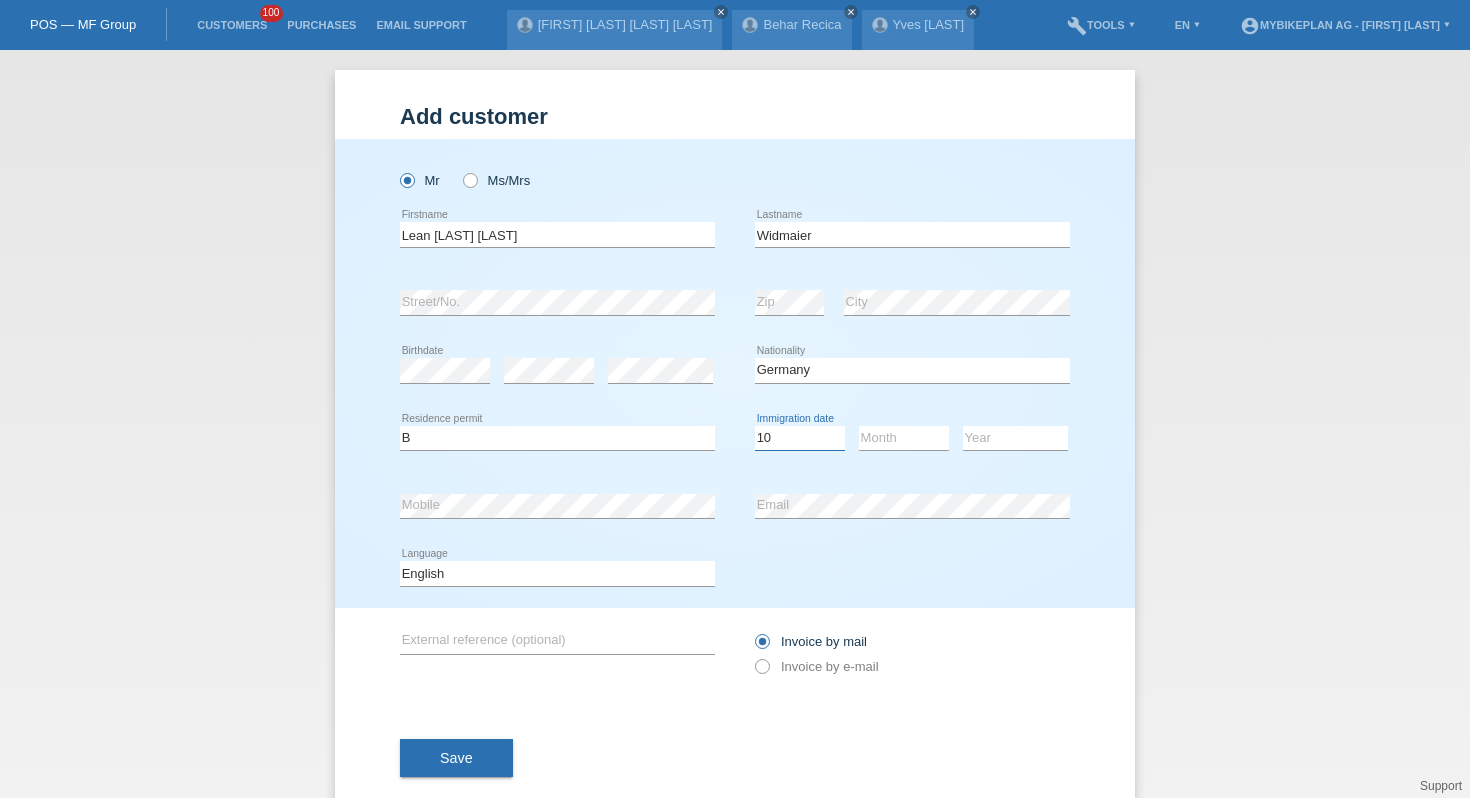 select on "16" 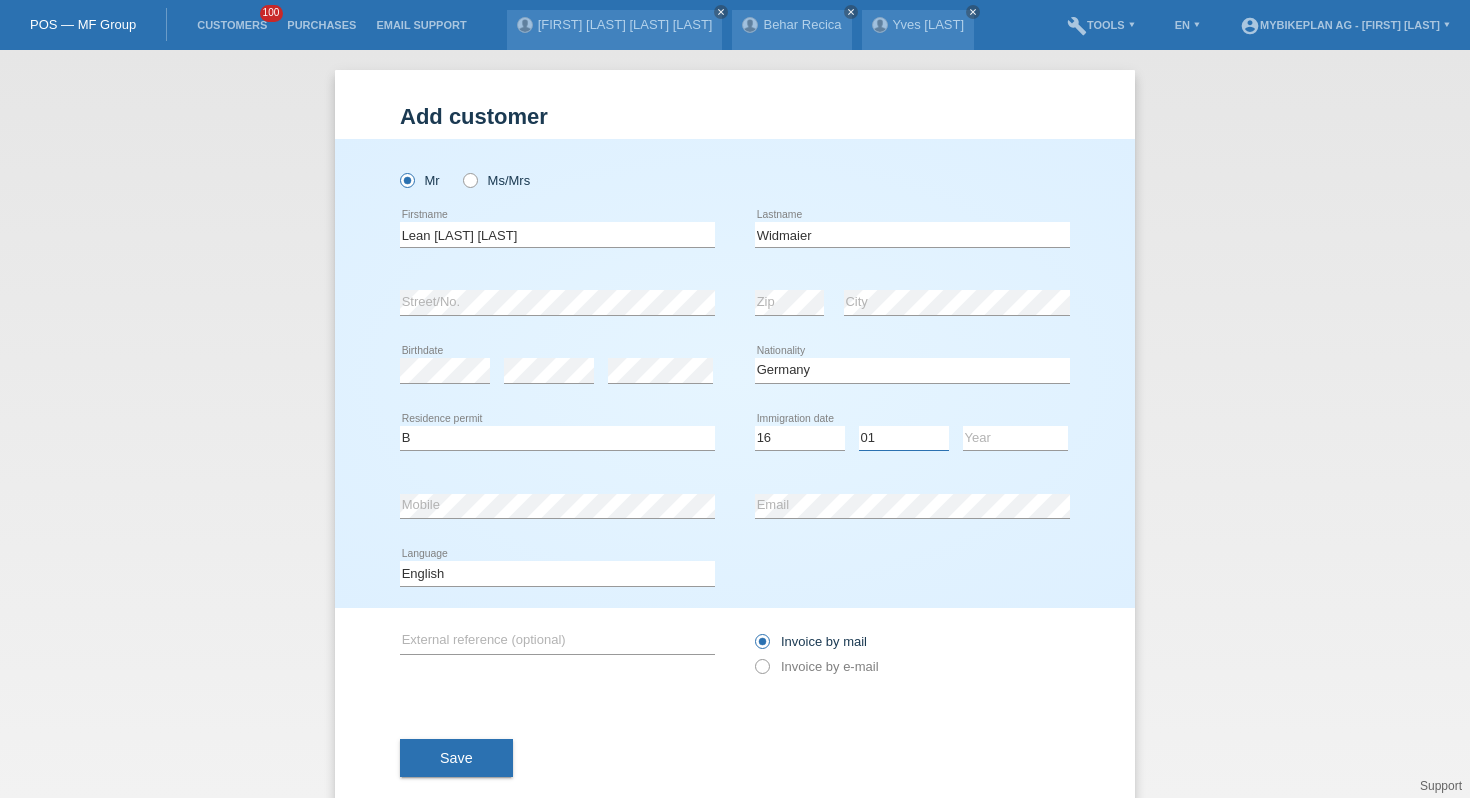 select on "09" 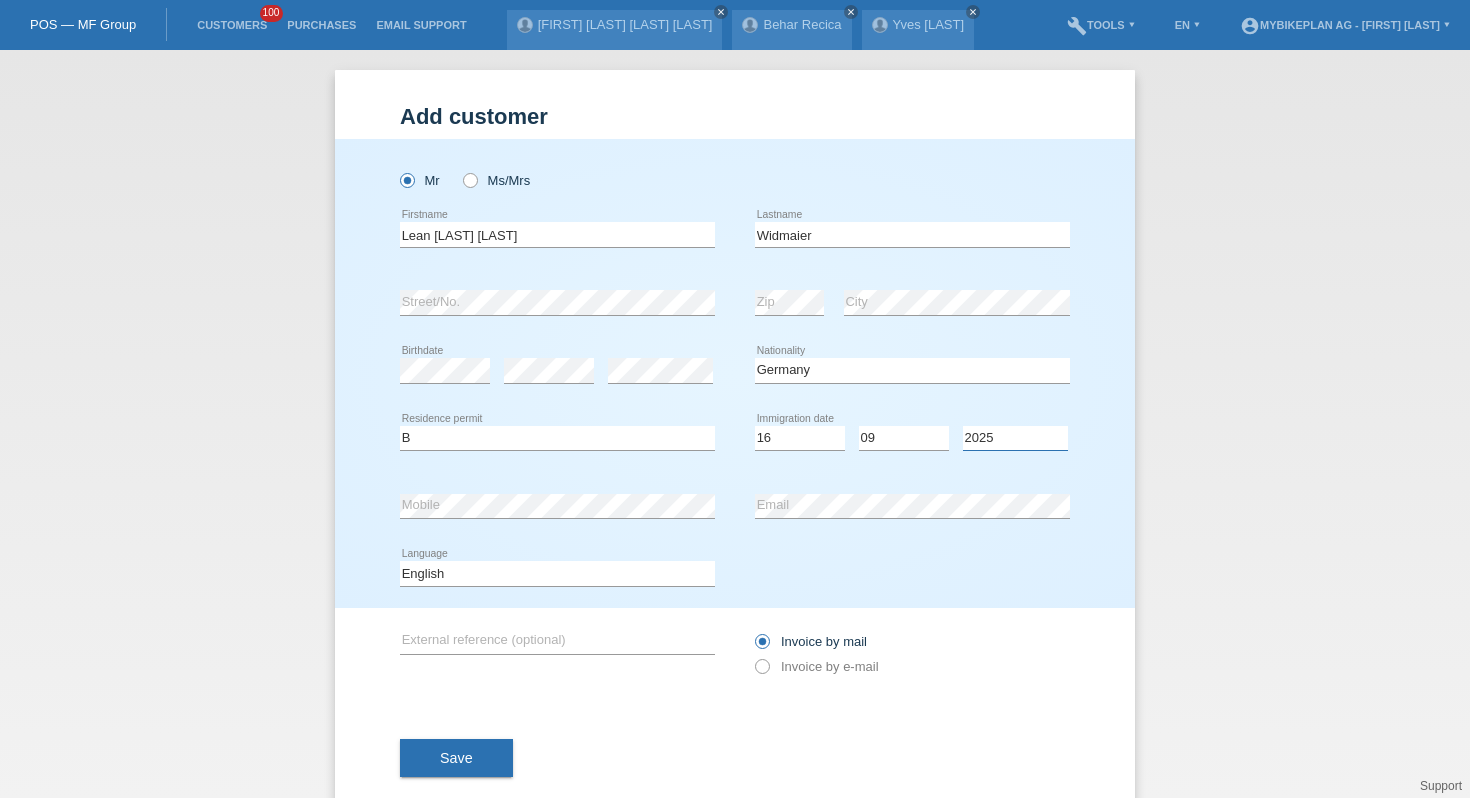 select on "2023" 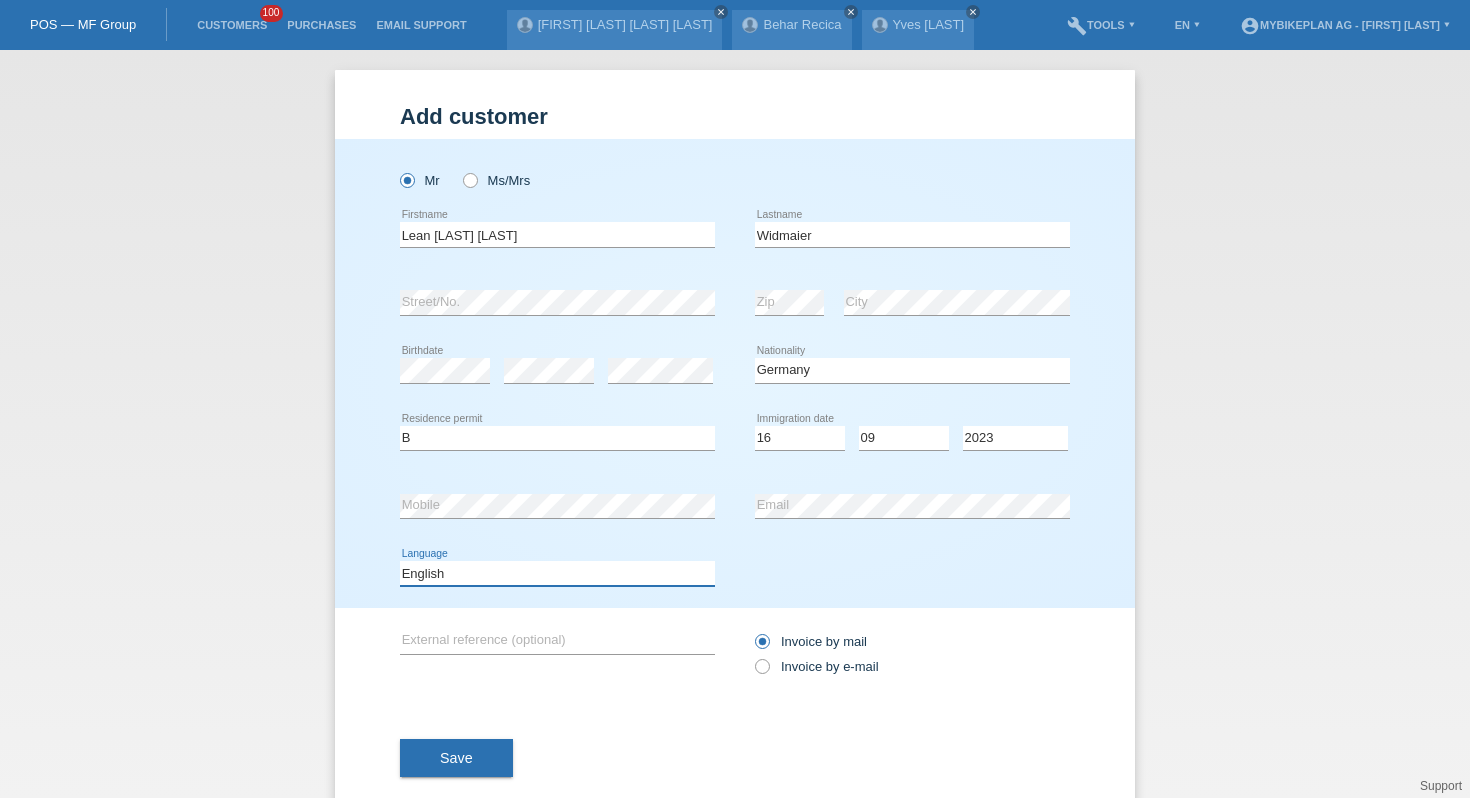 click on "Deutsch
Français
Italiano
English" at bounding box center [557, 573] 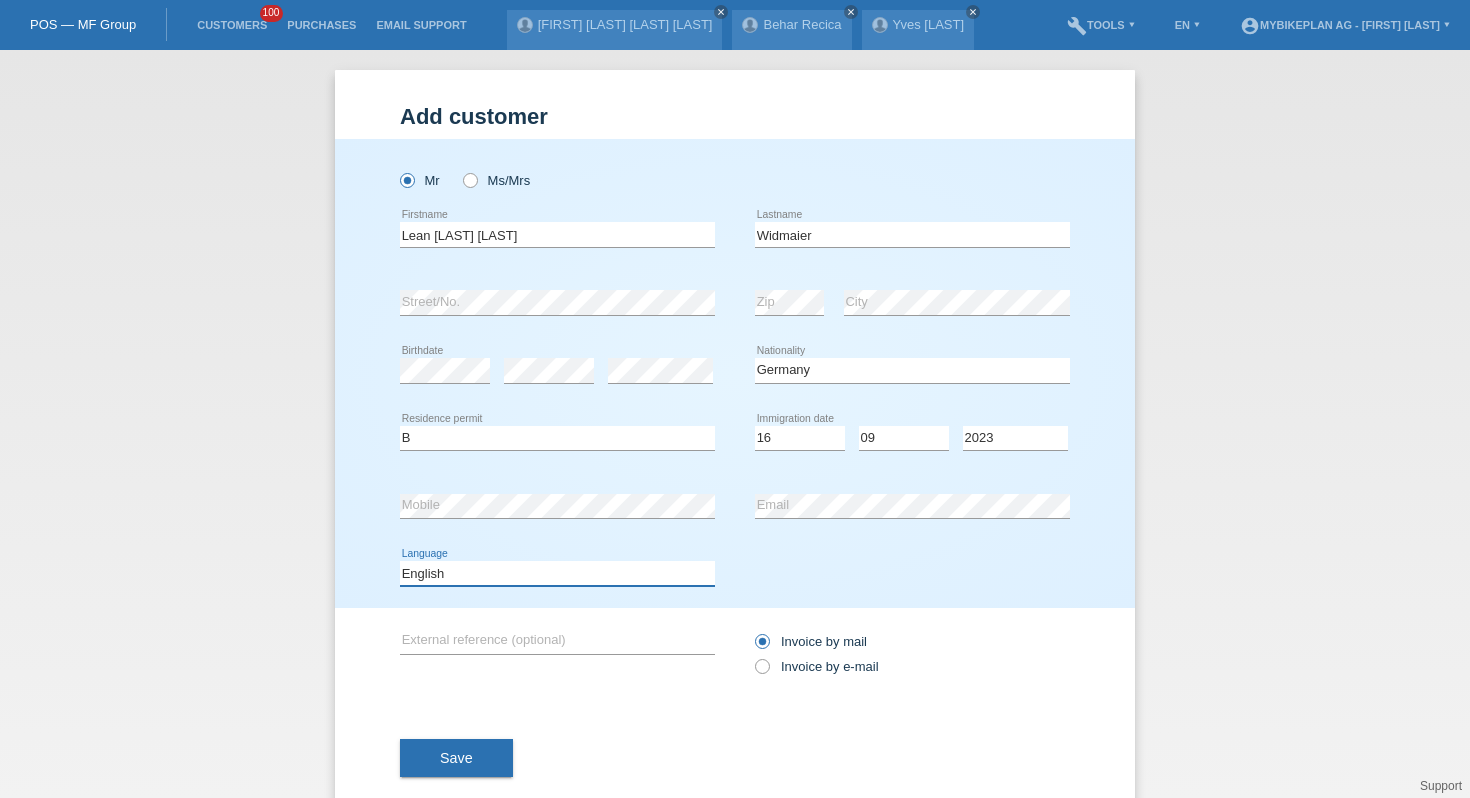 select on "de" 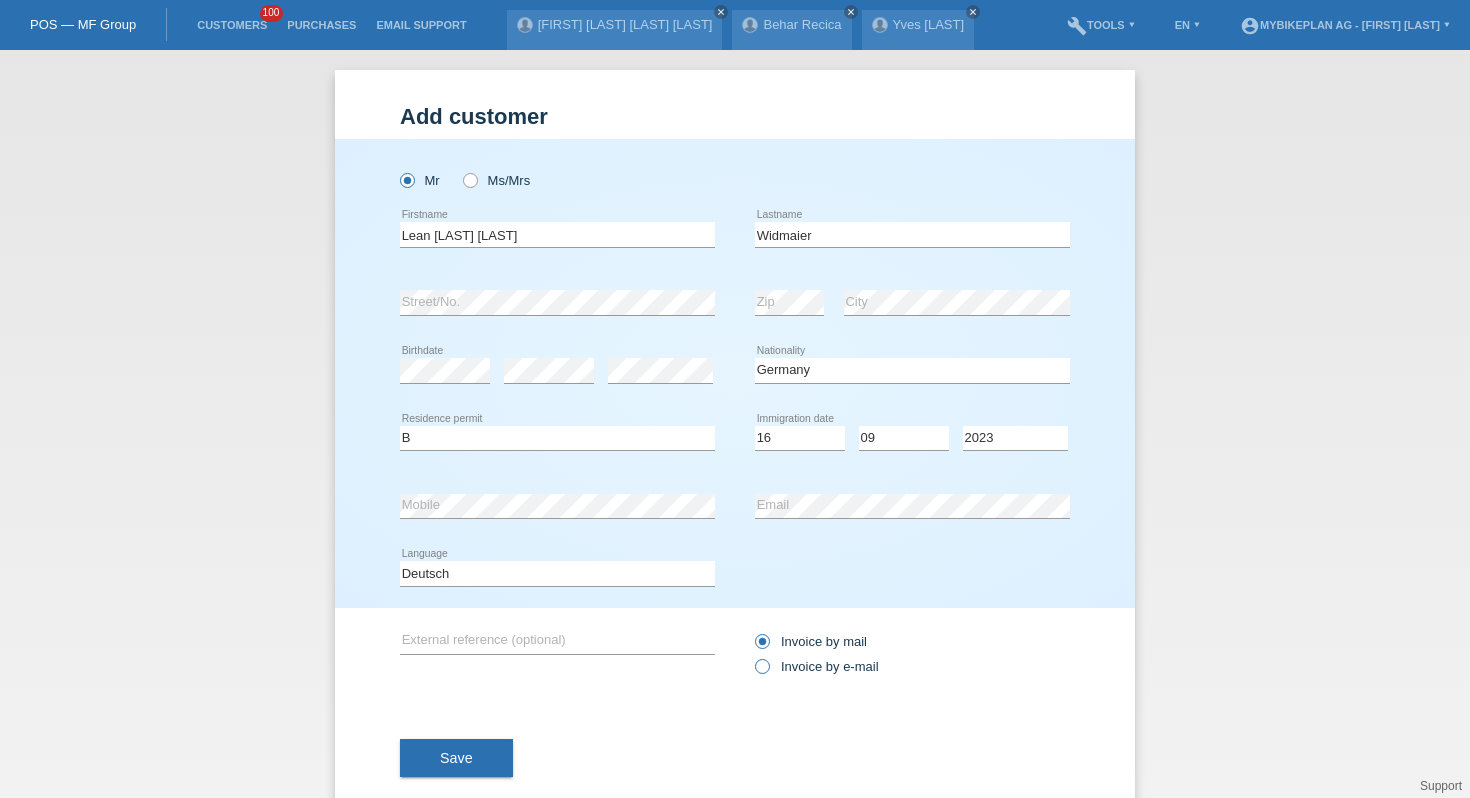 click on "Invoice by e-mail" at bounding box center (817, 666) 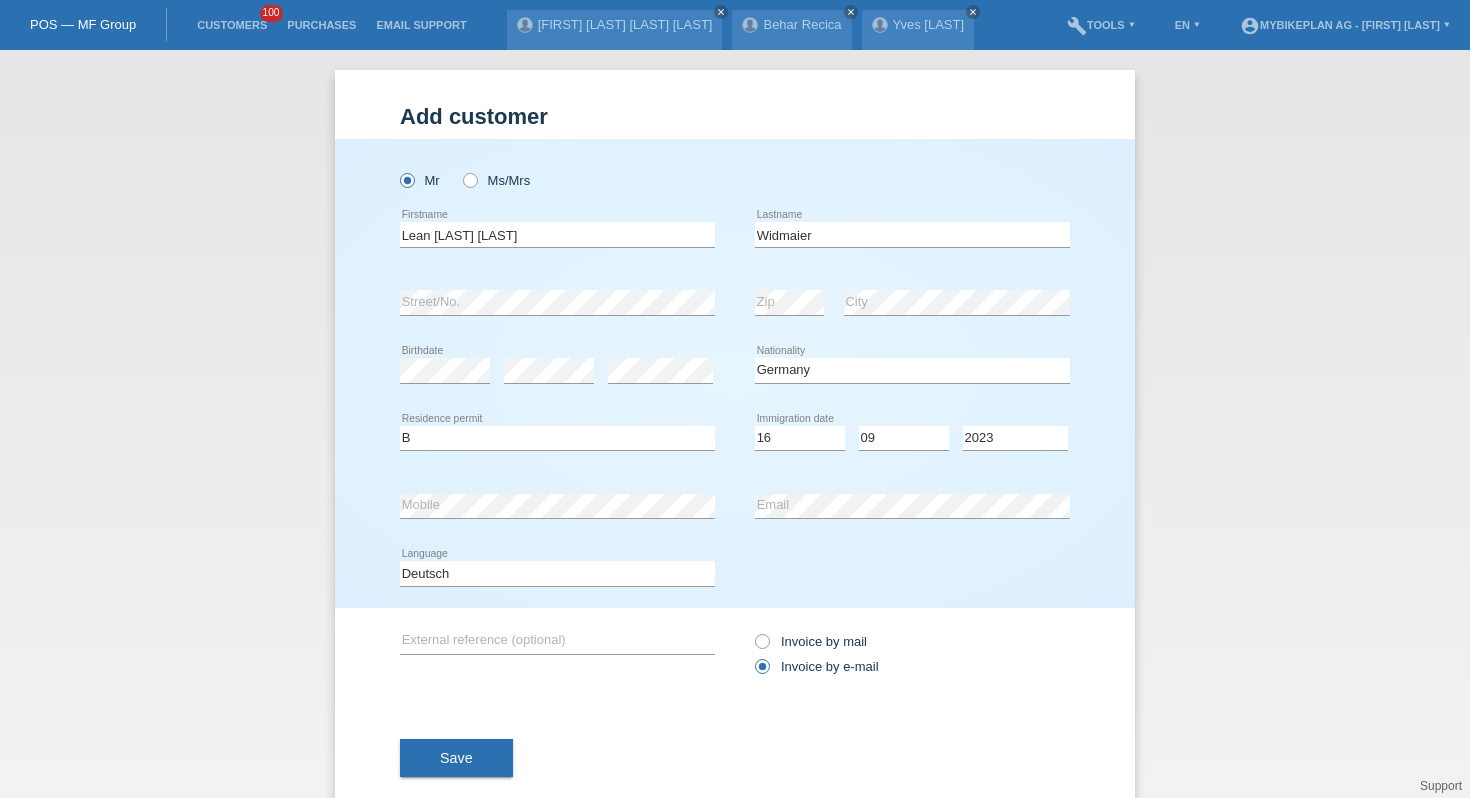 click on "Save" at bounding box center (456, 758) 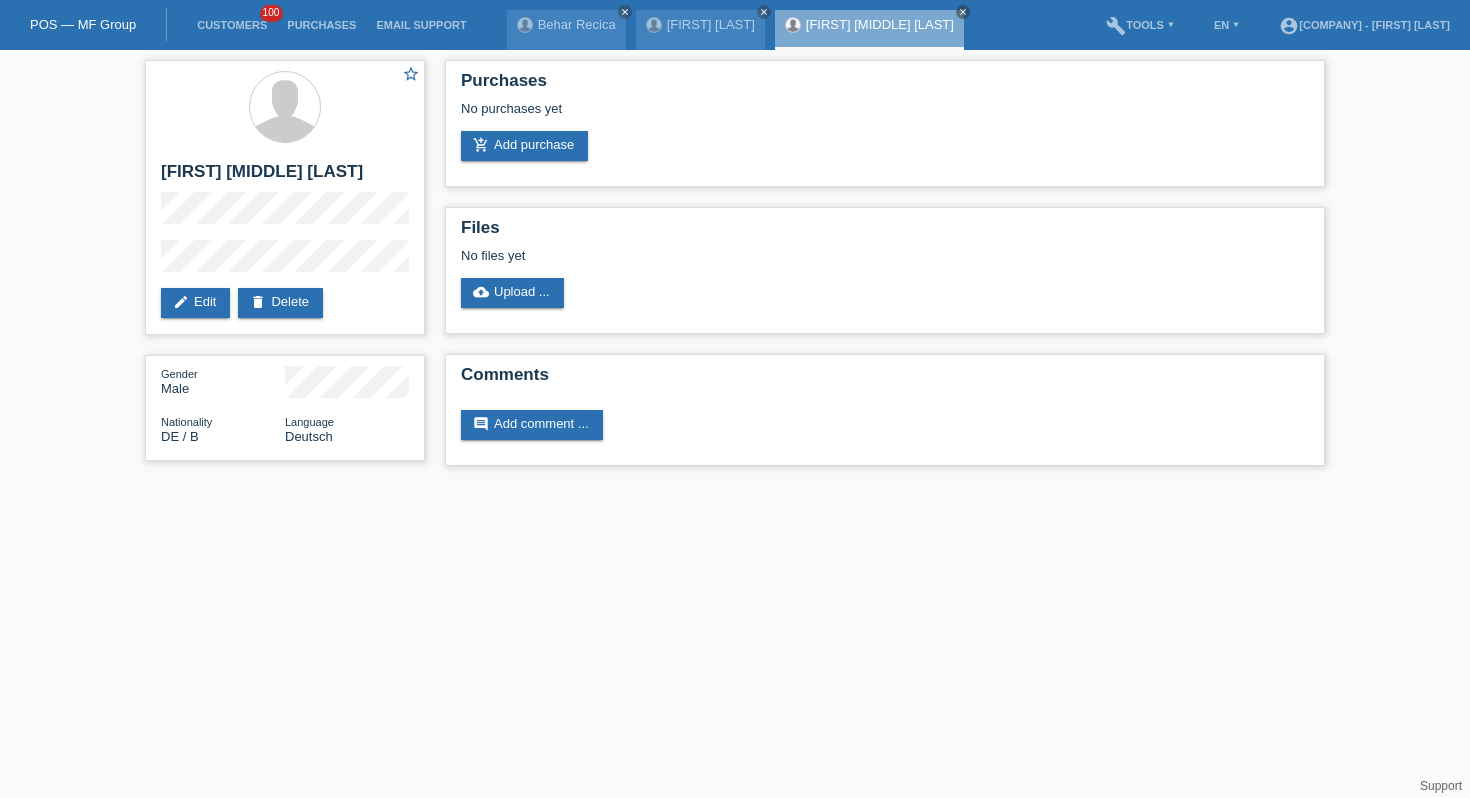 scroll, scrollTop: 0, scrollLeft: 0, axis: both 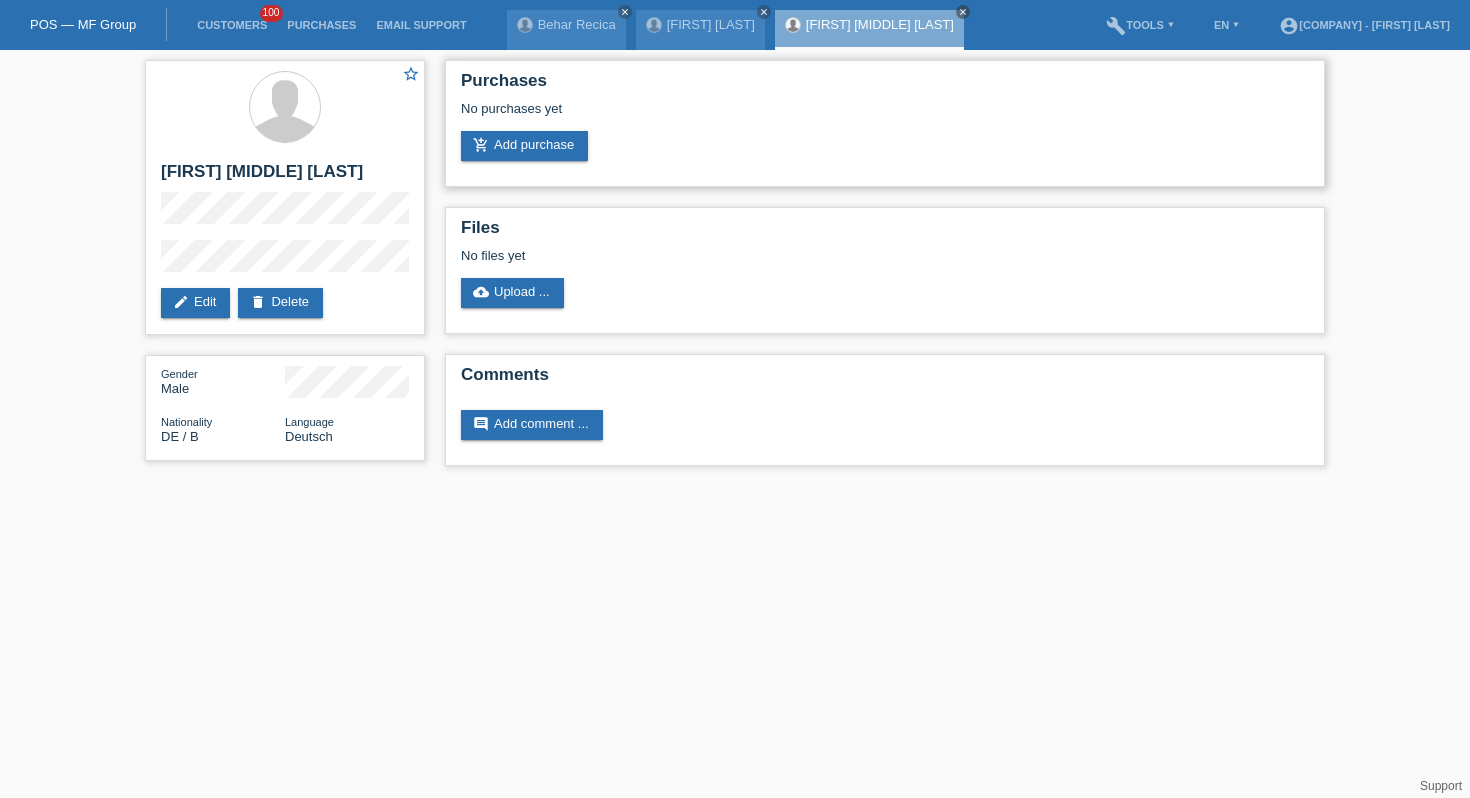 click on "Purchases
No purchases yet
add_shopping_cart  Add purchase" at bounding box center (885, 123) 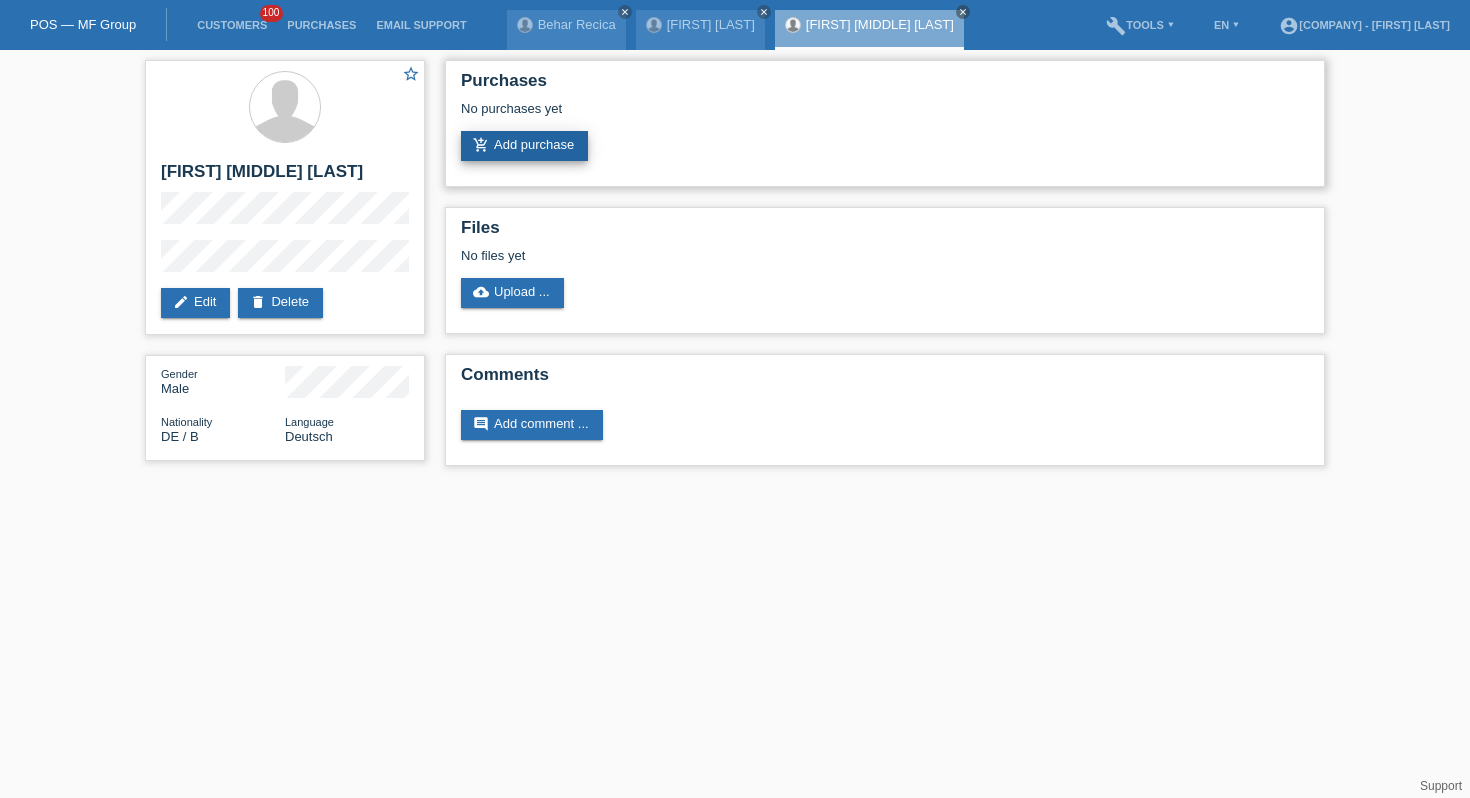 click on "add_shopping_cart  Add purchase" at bounding box center (524, 146) 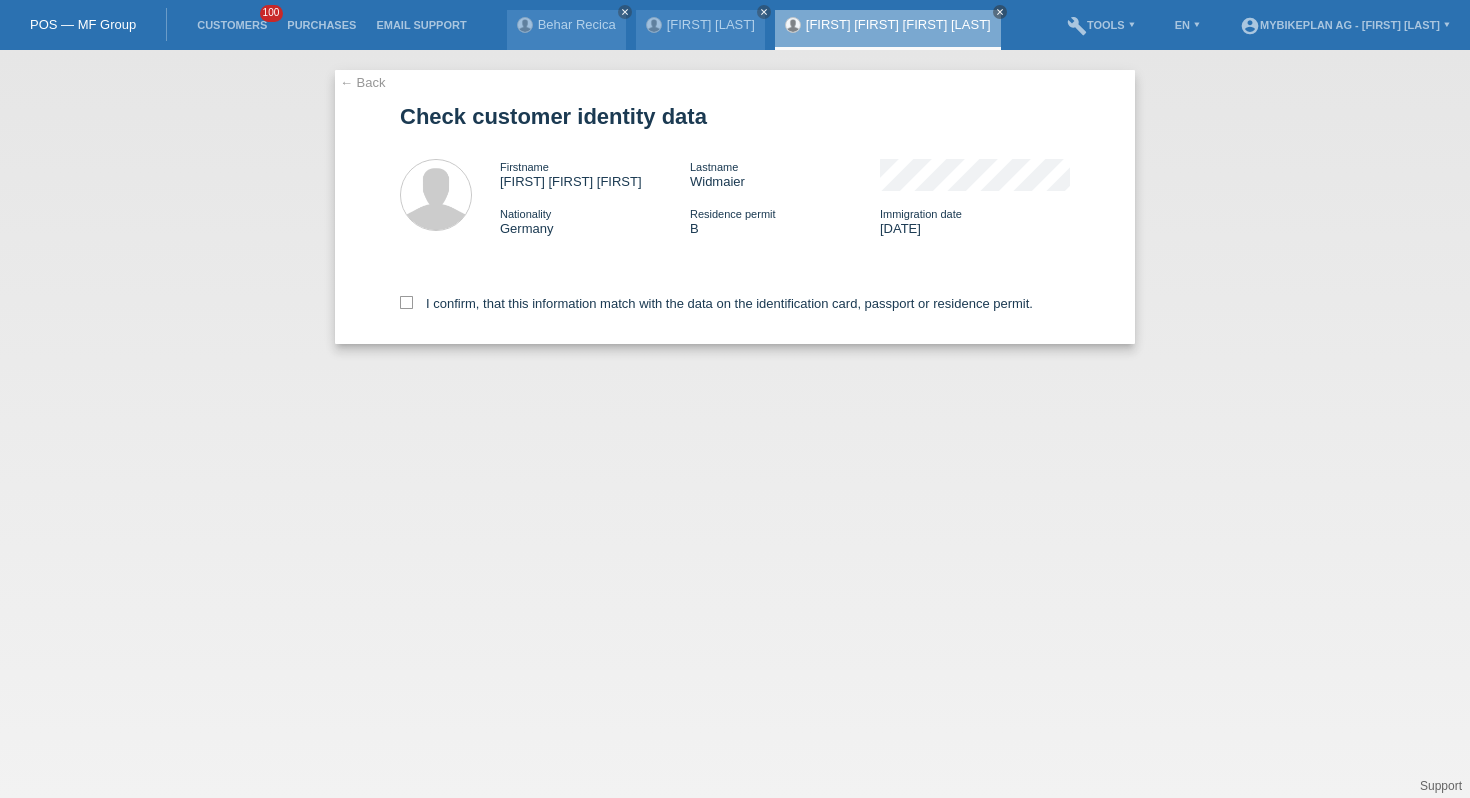 scroll, scrollTop: 0, scrollLeft: 0, axis: both 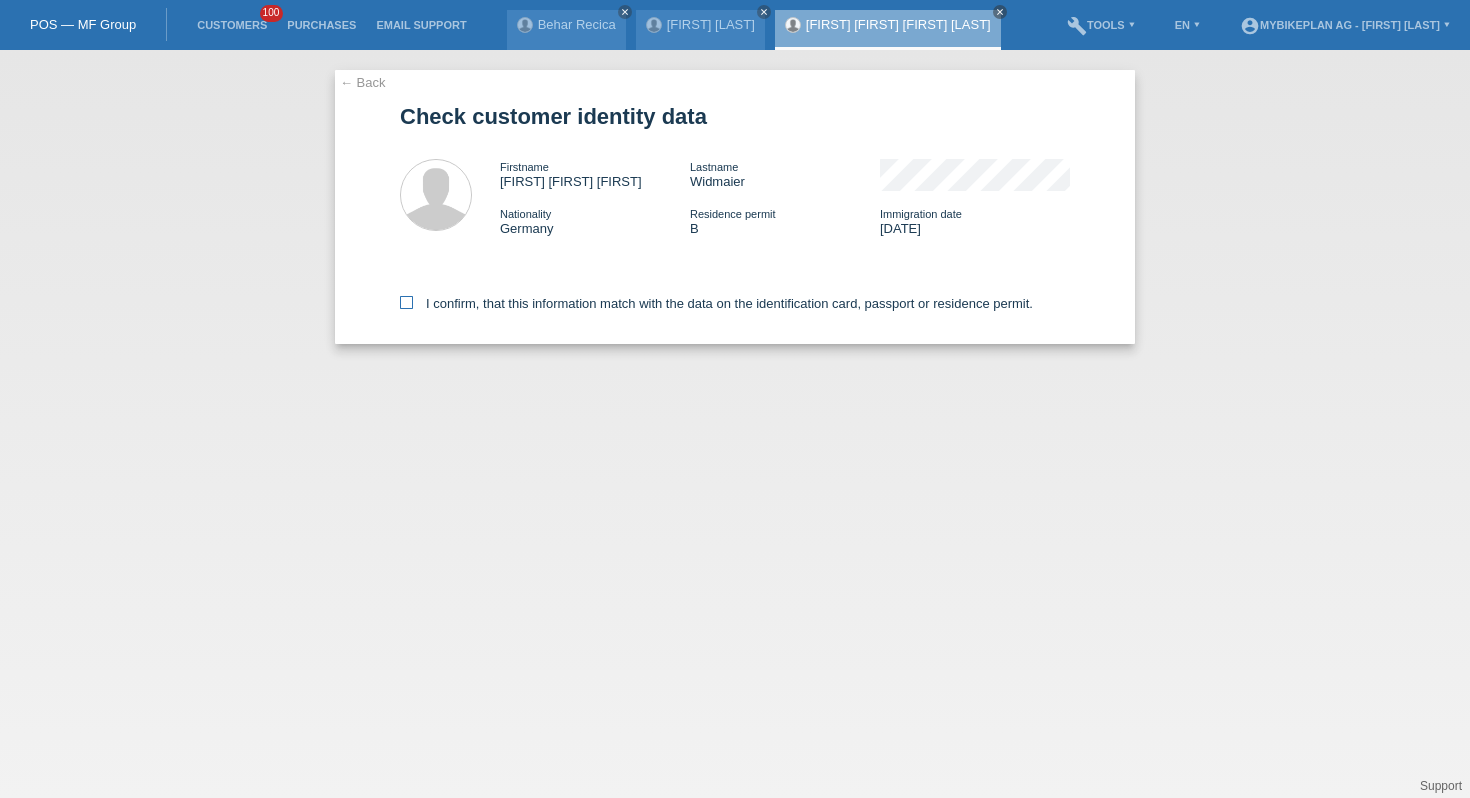 click on "I confirm, that this information match with the data on the identification card, passport or residence permit." at bounding box center (716, 303) 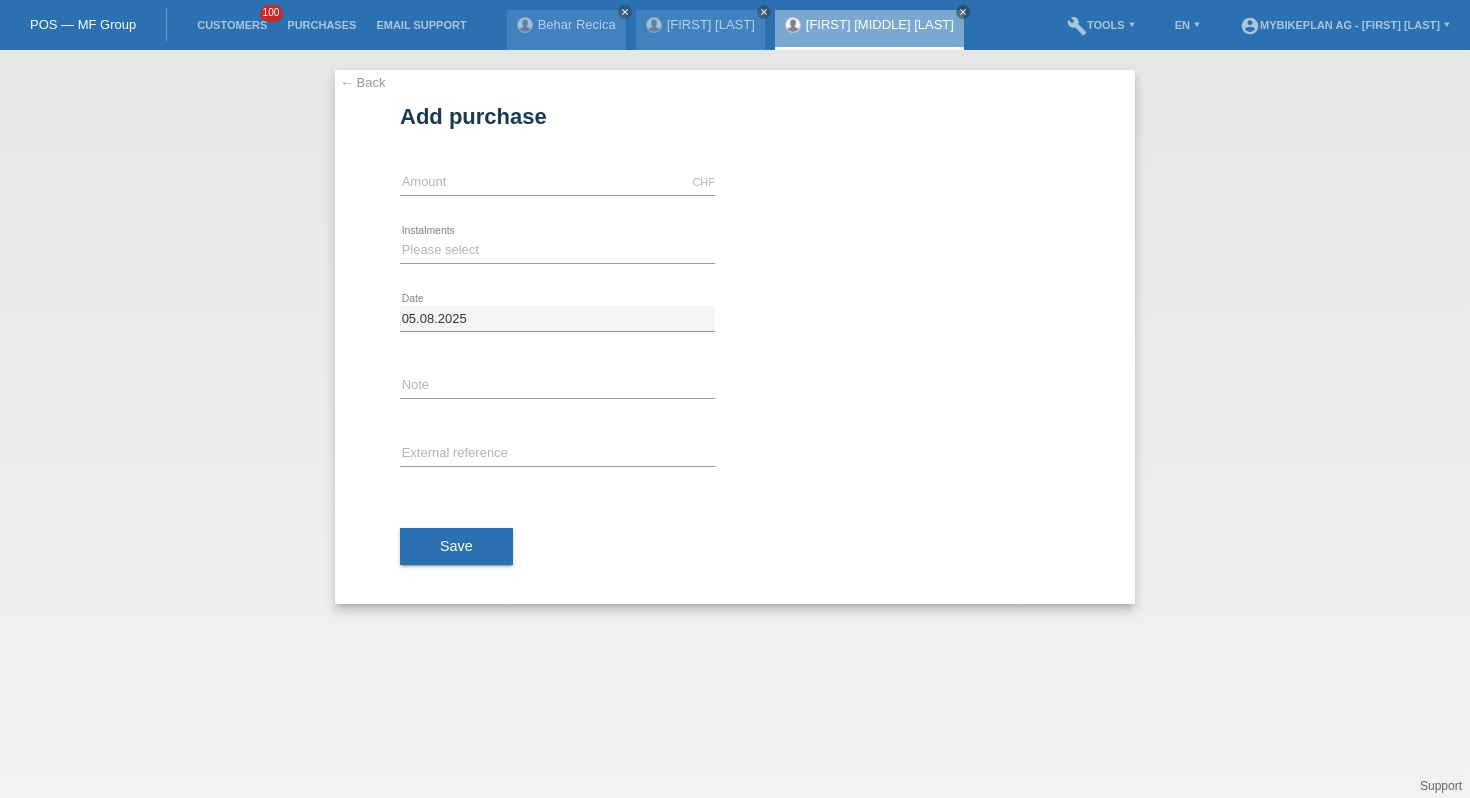 scroll, scrollTop: 0, scrollLeft: 0, axis: both 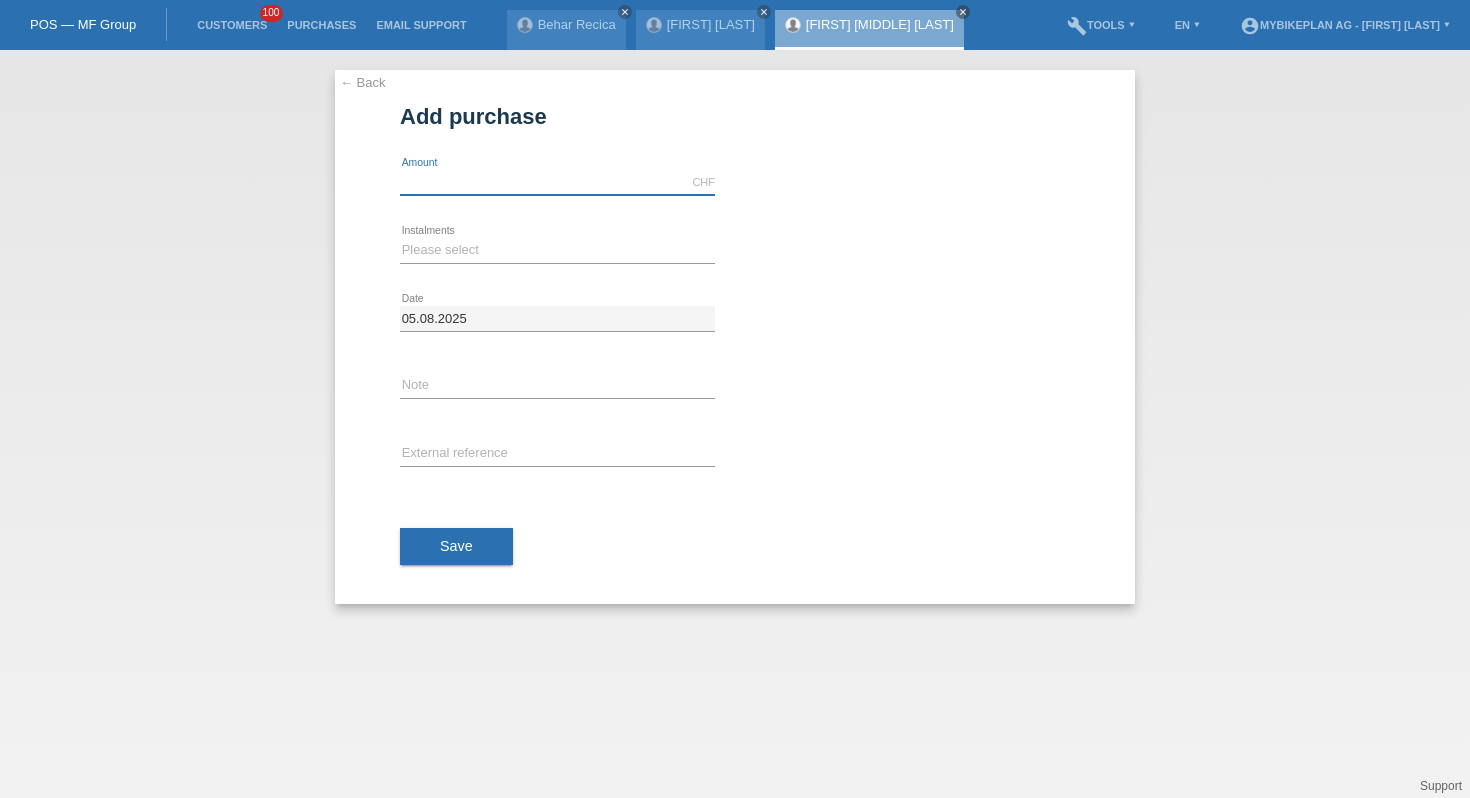 click at bounding box center (557, 182) 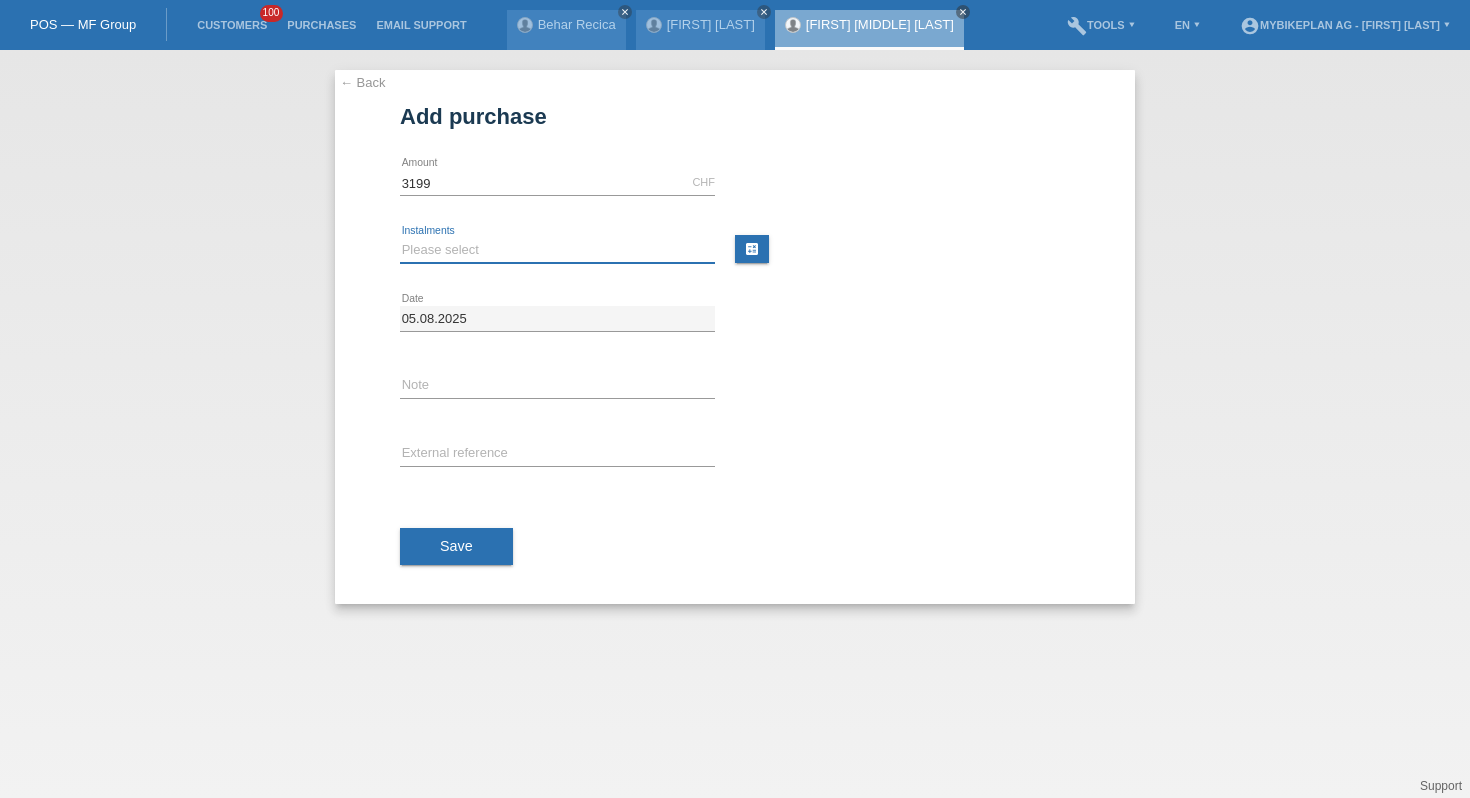 type on "3199.00" 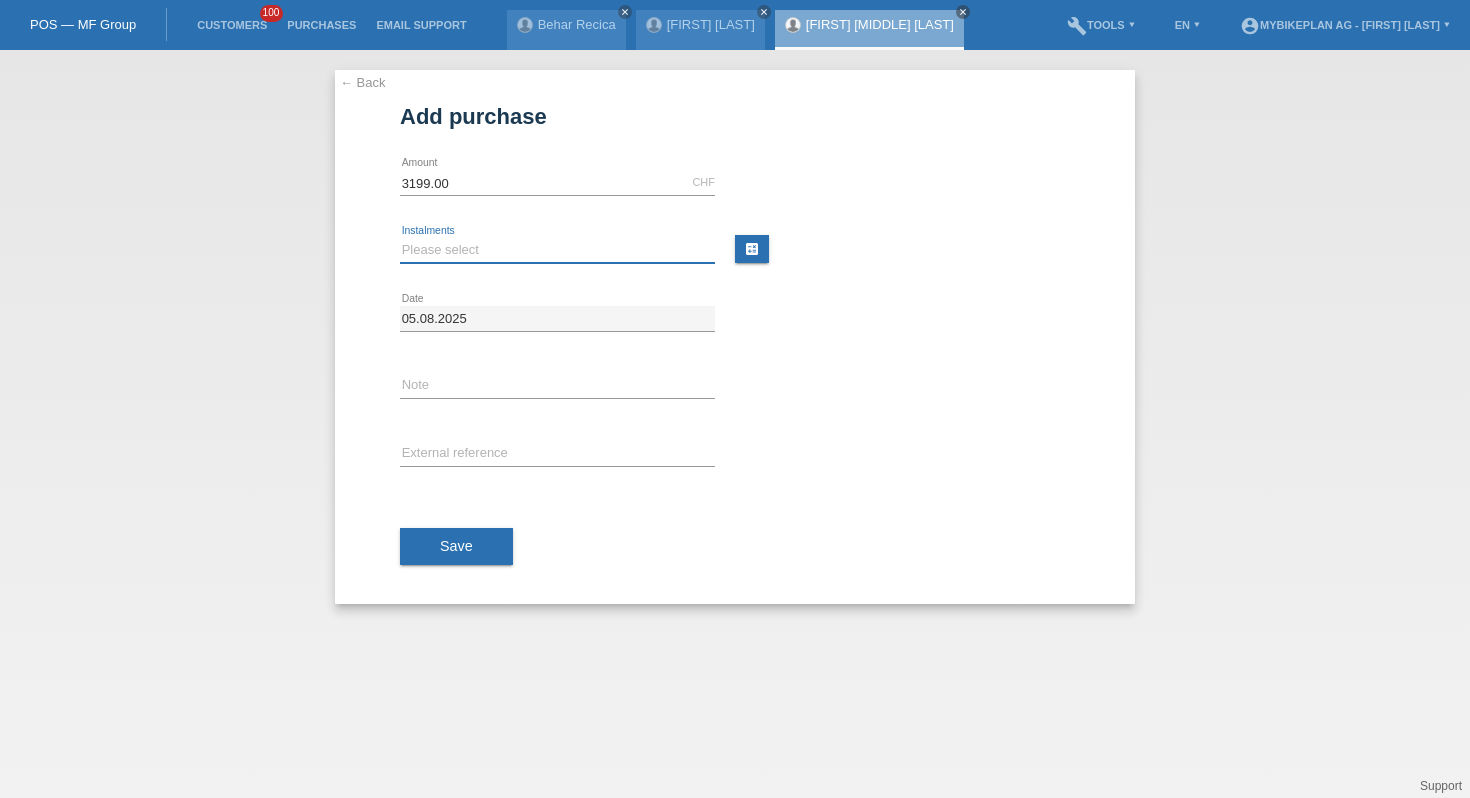 click on "Please select
6 instalments
12 instalments
18 instalments
24 instalments
36 instalments
48 instalments" at bounding box center [557, 250] 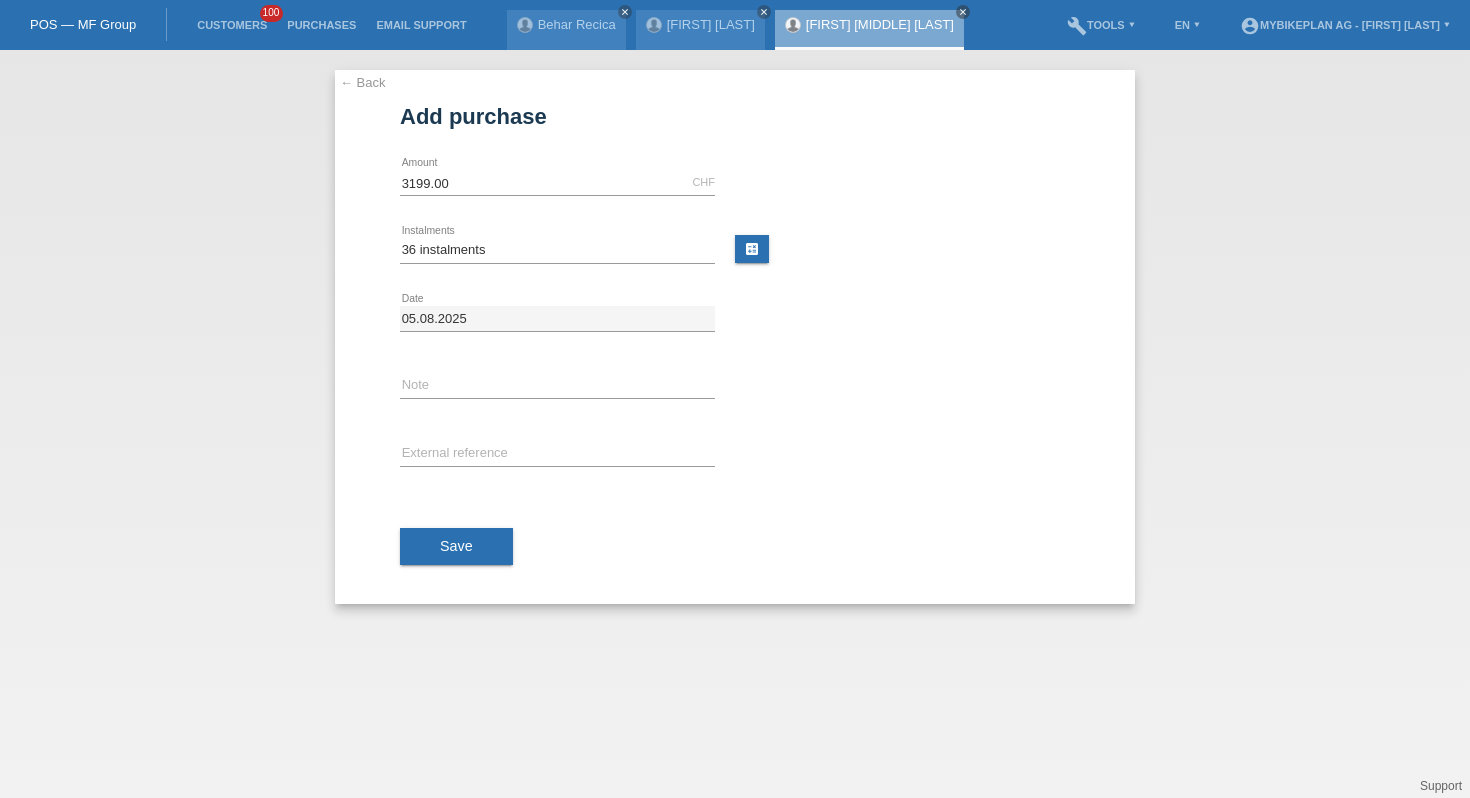 click on "error
External reference" at bounding box center [557, 455] 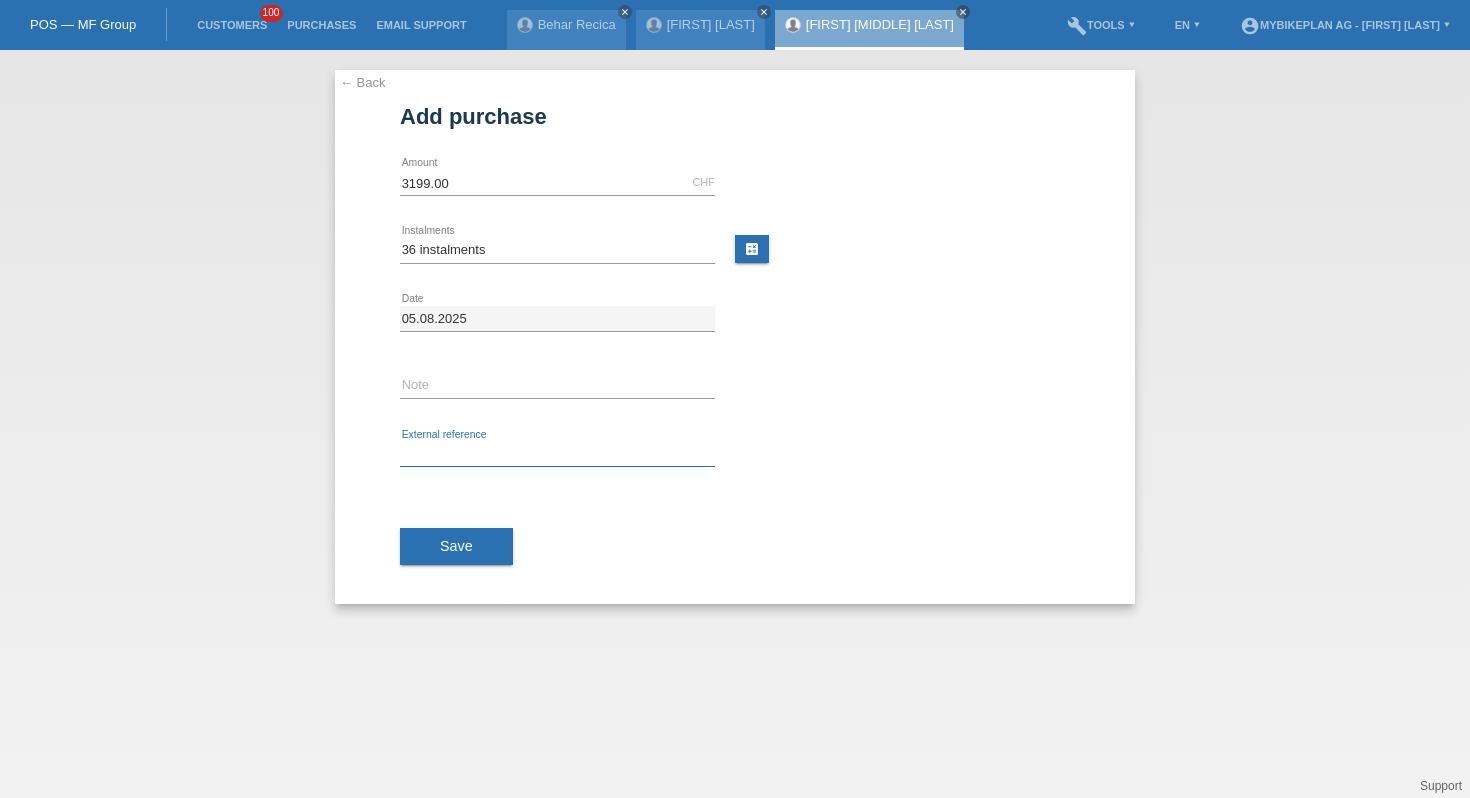 click at bounding box center (557, 454) 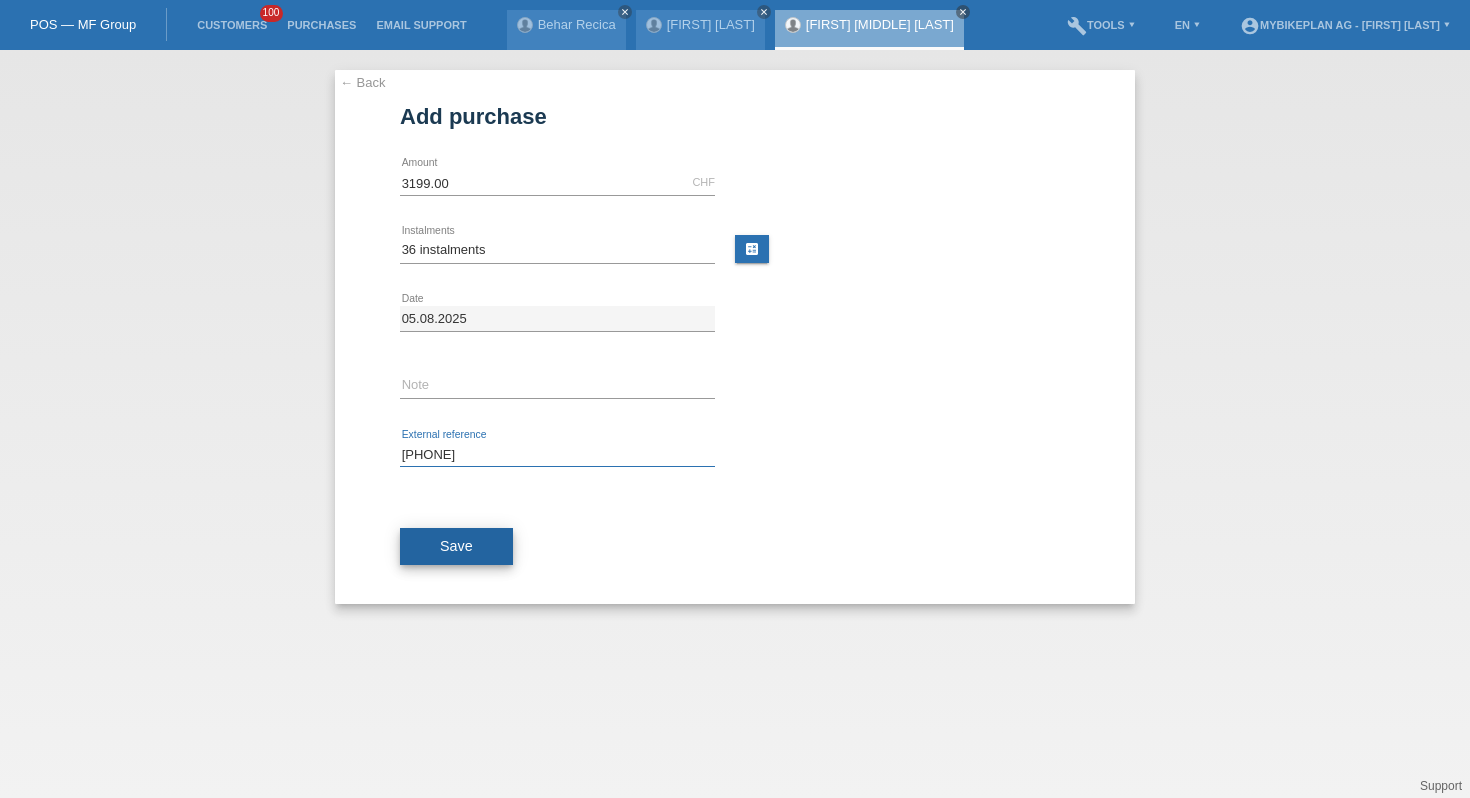type on "[PHONE]" 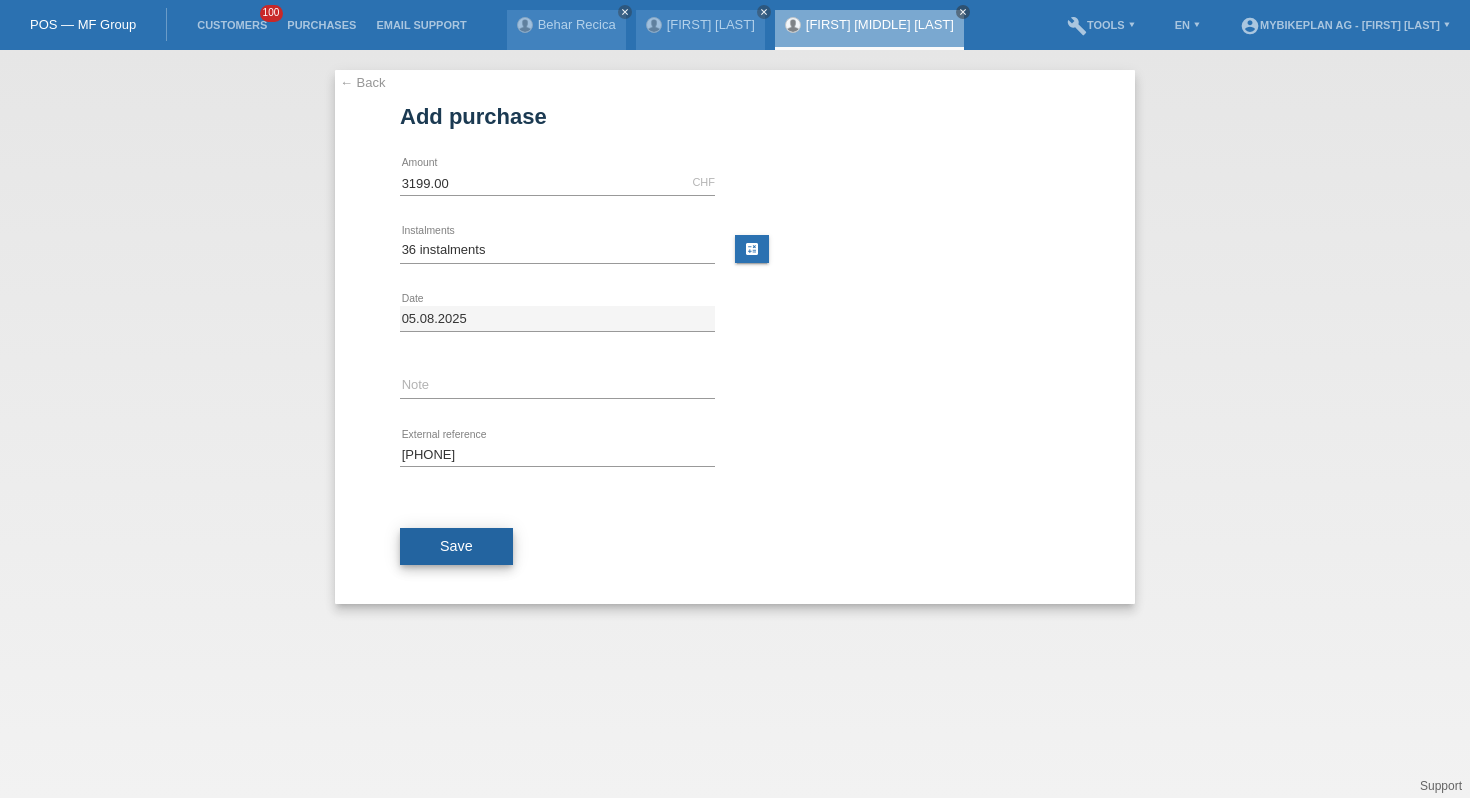 click on "Save" at bounding box center [456, 547] 